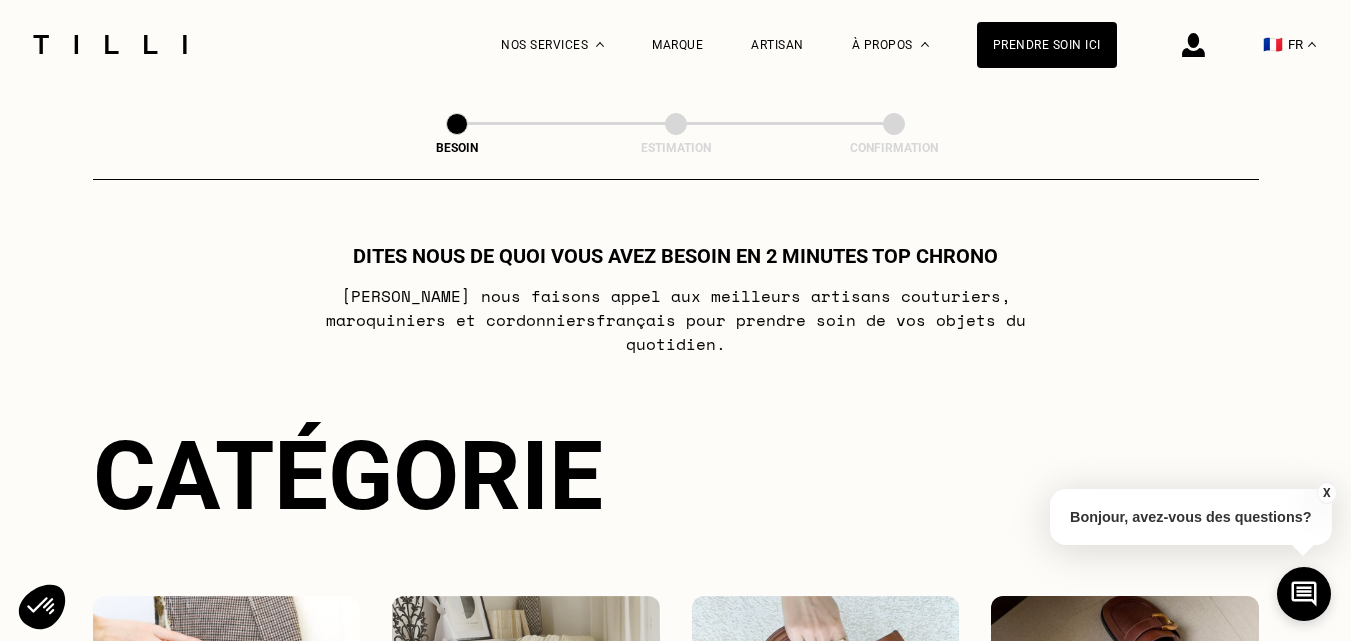 select on "FR" 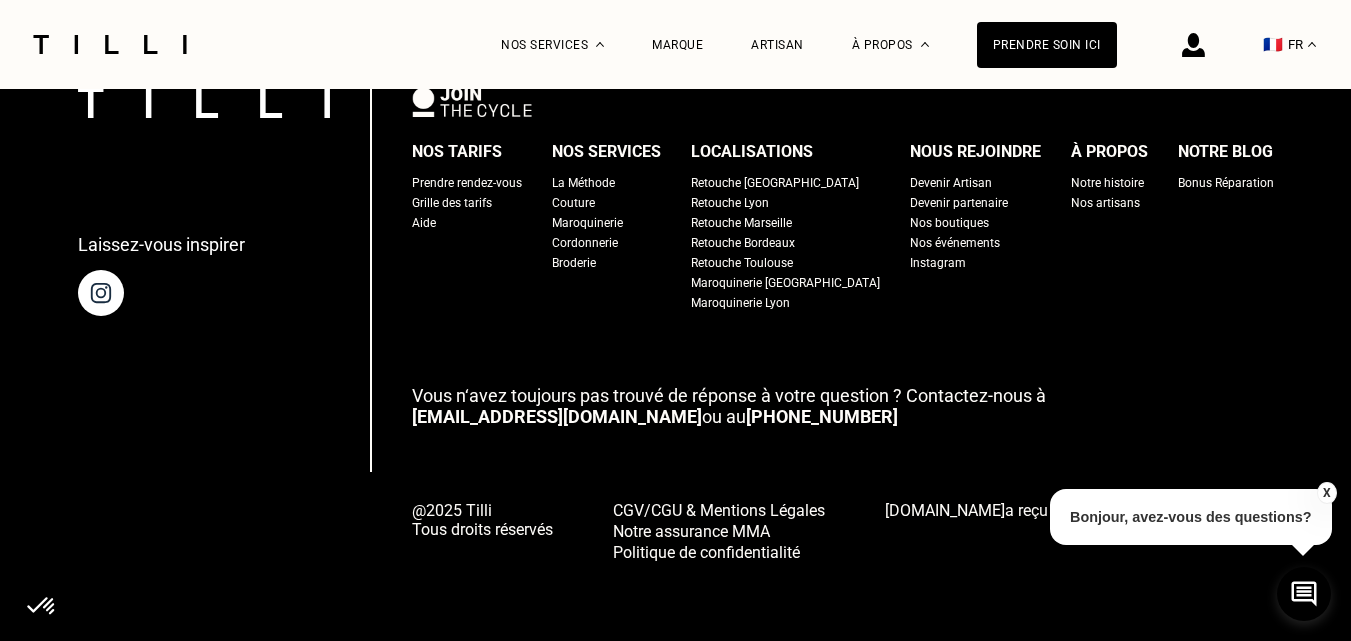 scroll, scrollTop: 0, scrollLeft: 0, axis: both 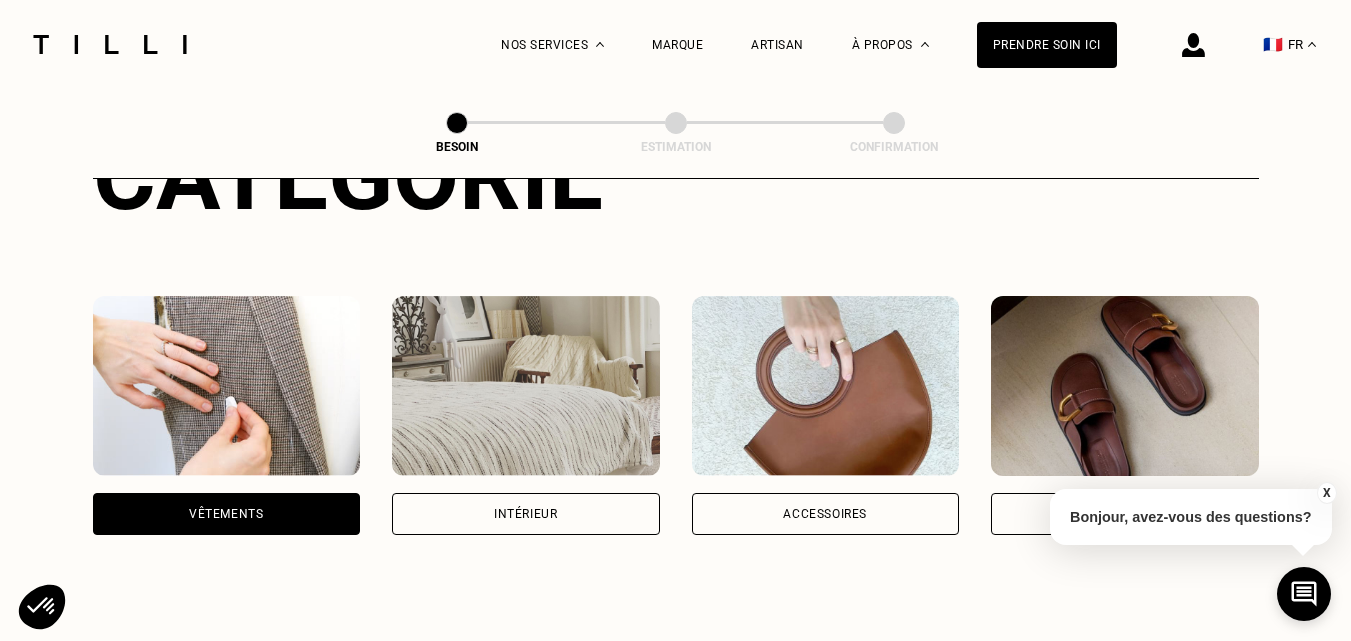click on "Vêtements" at bounding box center [226, 514] 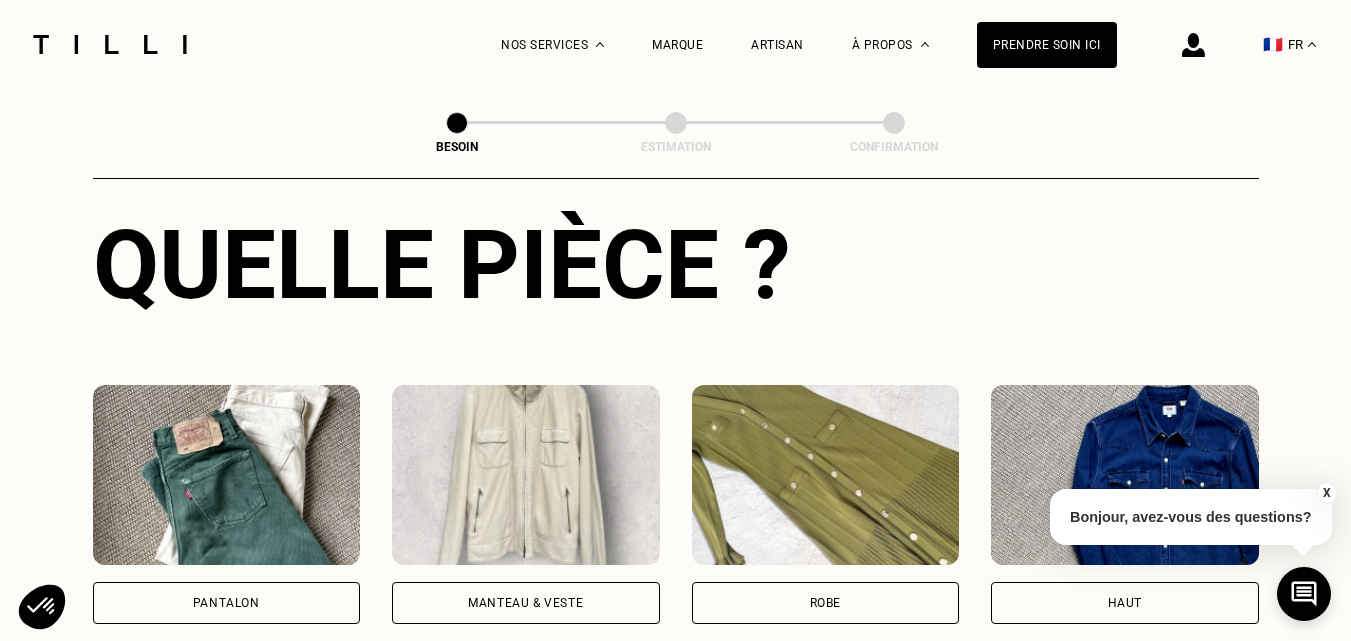 scroll, scrollTop: 854, scrollLeft: 0, axis: vertical 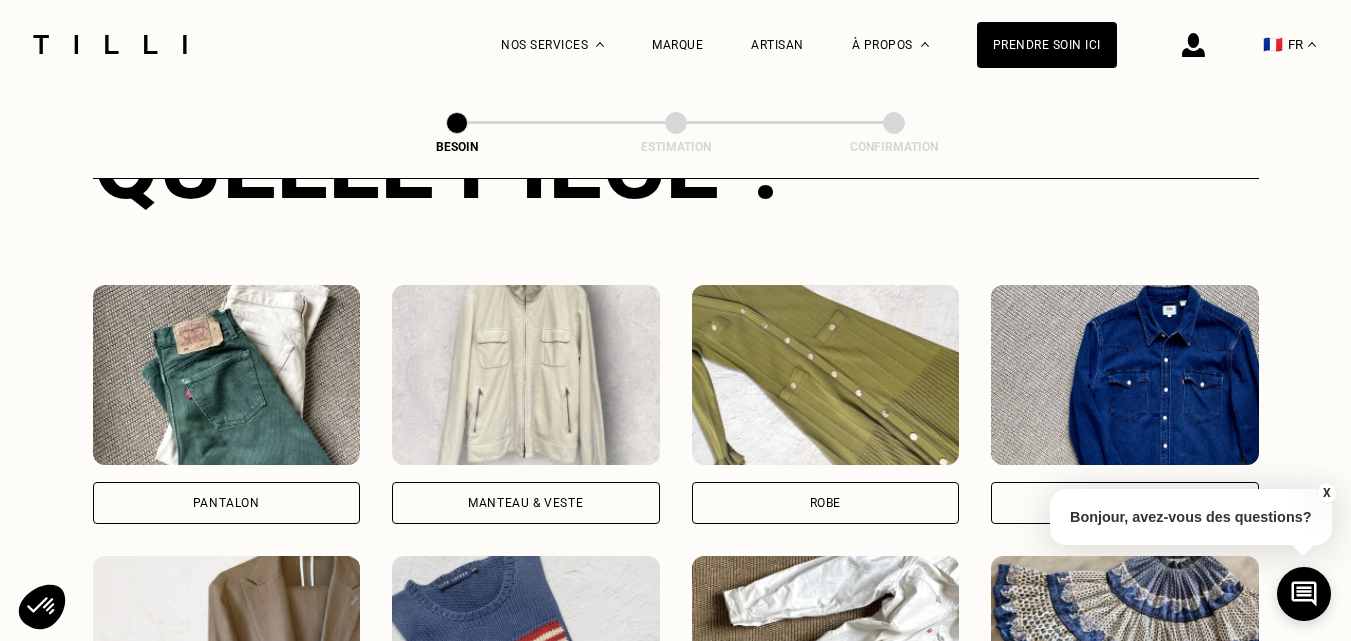 drag, startPoint x: 267, startPoint y: 471, endPoint x: 362, endPoint y: 452, distance: 96.88137 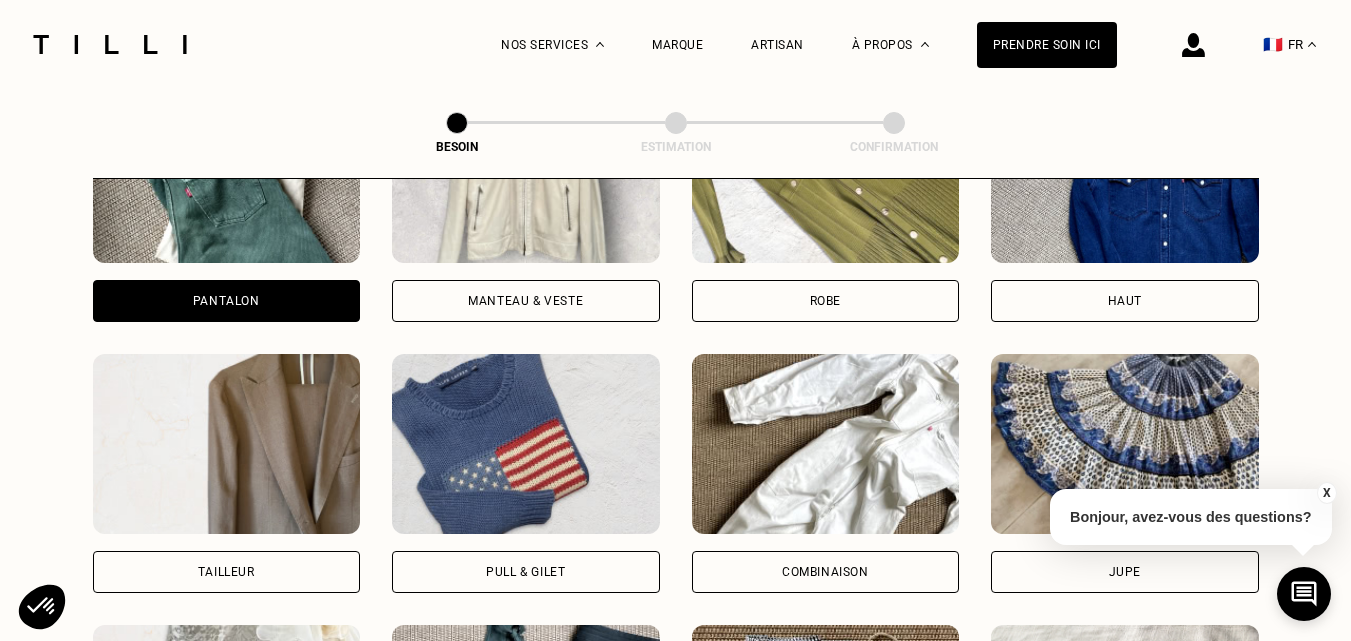 scroll, scrollTop: 942, scrollLeft: 0, axis: vertical 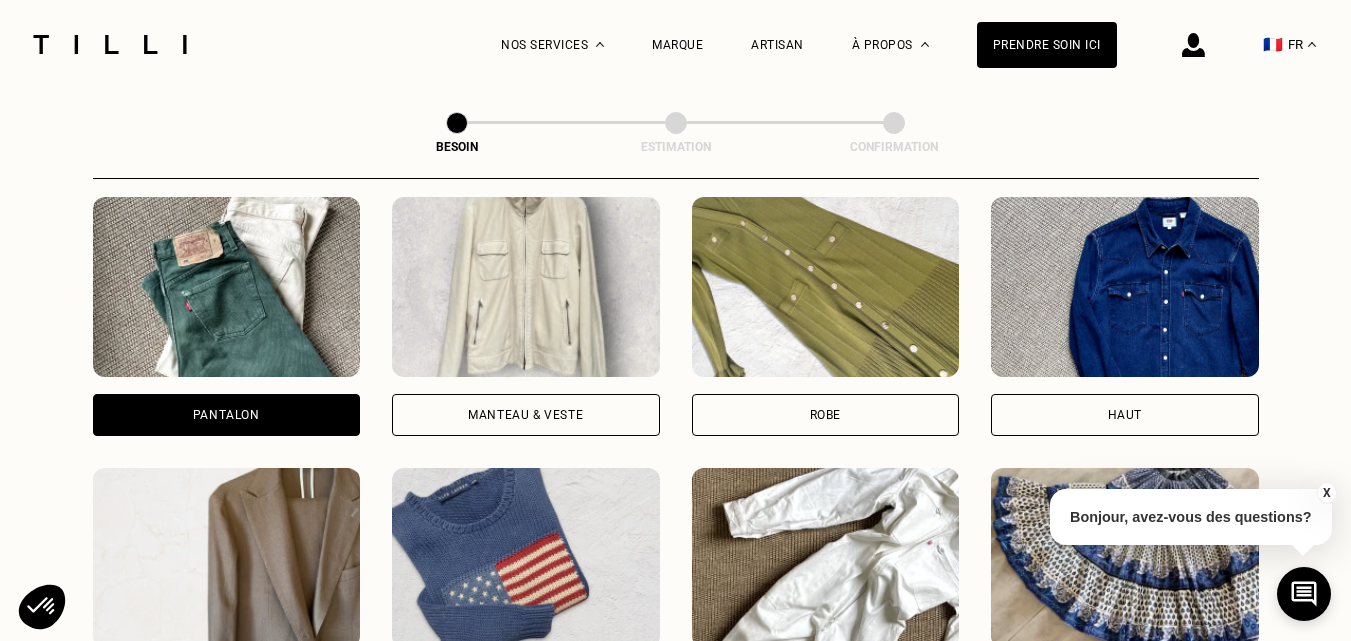 click on "Robe" at bounding box center [826, 415] 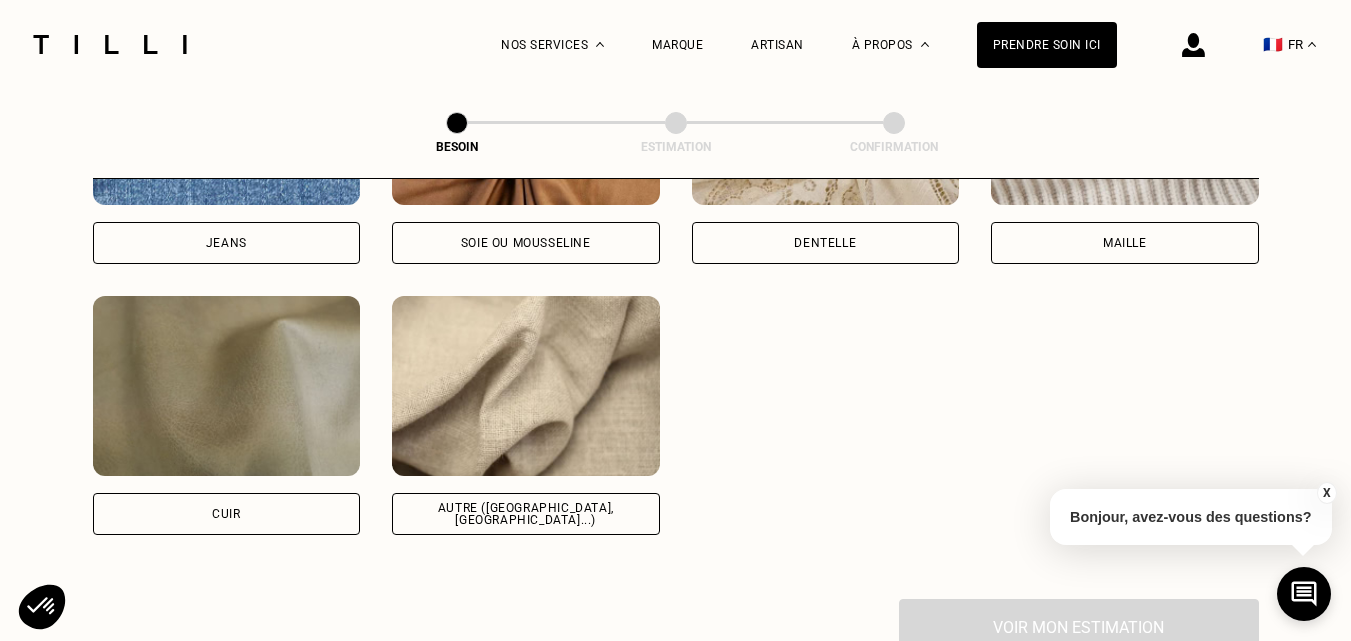 scroll, scrollTop: 2342, scrollLeft: 0, axis: vertical 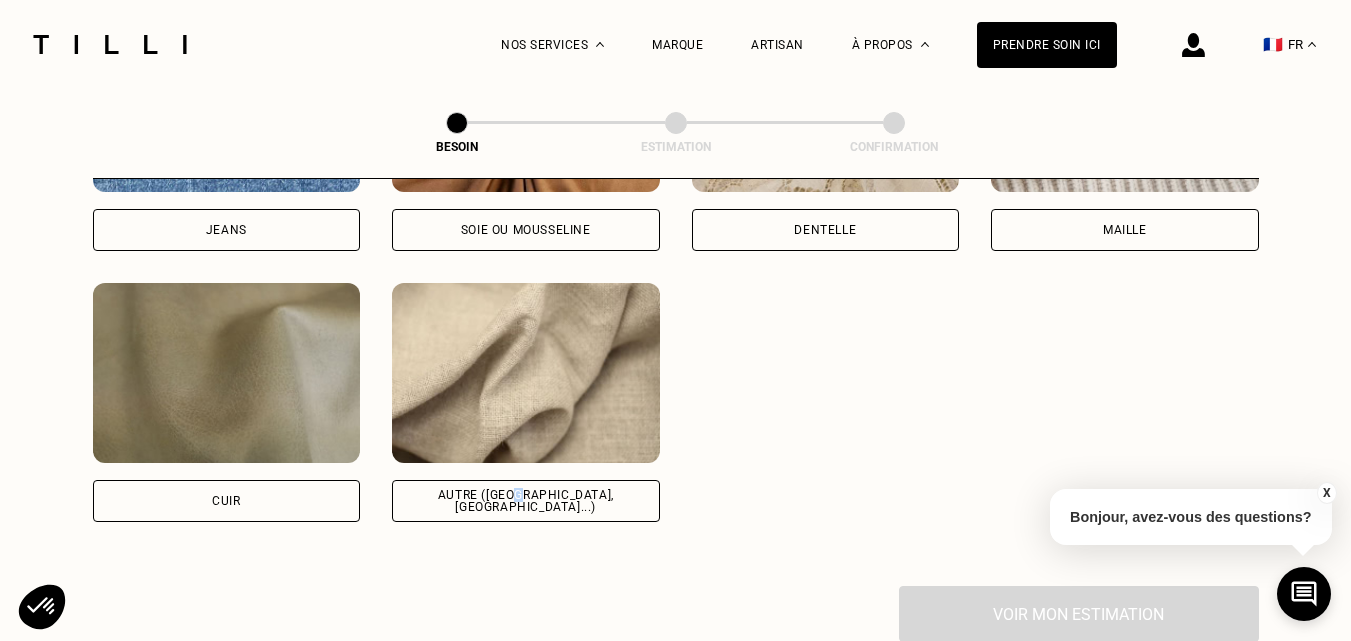 click on "Autre ([GEOGRAPHIC_DATA], [GEOGRAPHIC_DATA]...)" at bounding box center [526, 501] 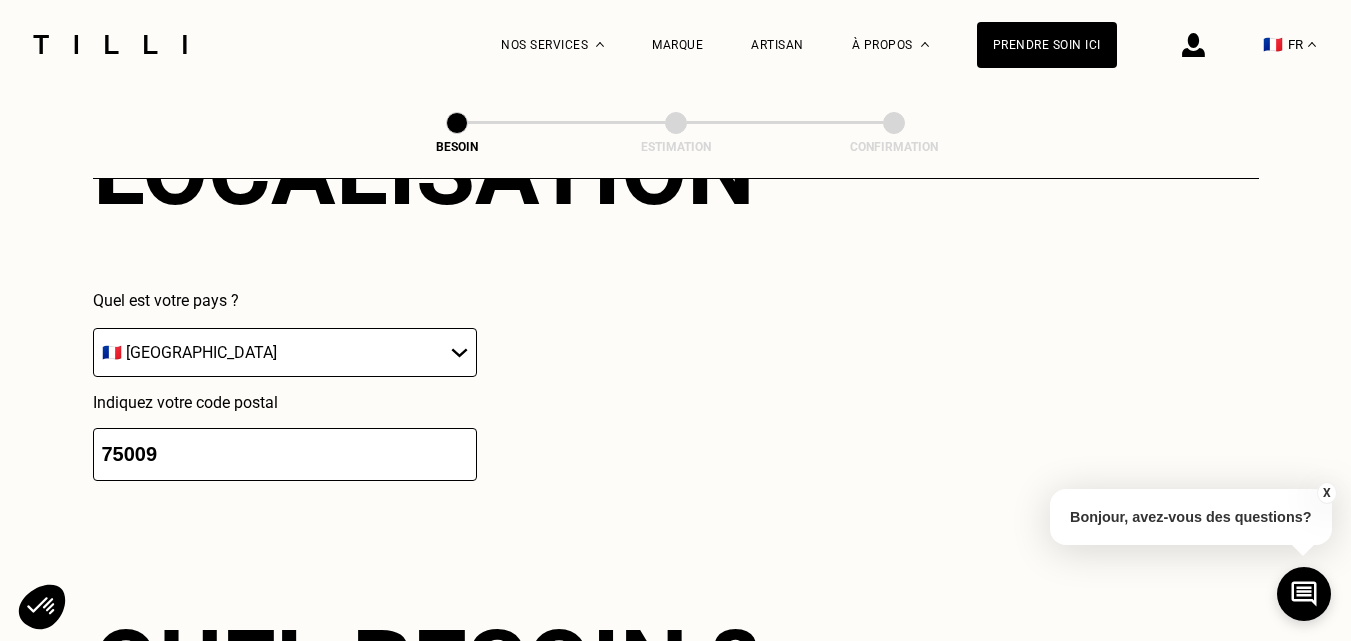 scroll, scrollTop: 2889, scrollLeft: 0, axis: vertical 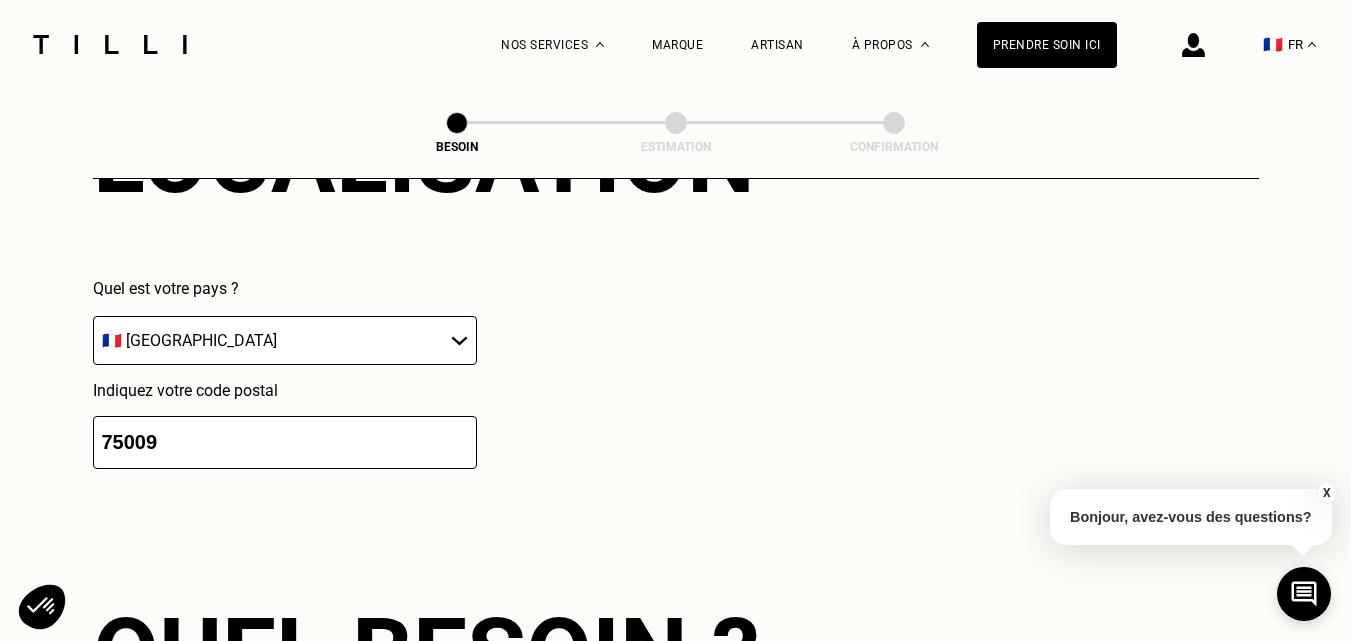 click on "75009" at bounding box center [285, 442] 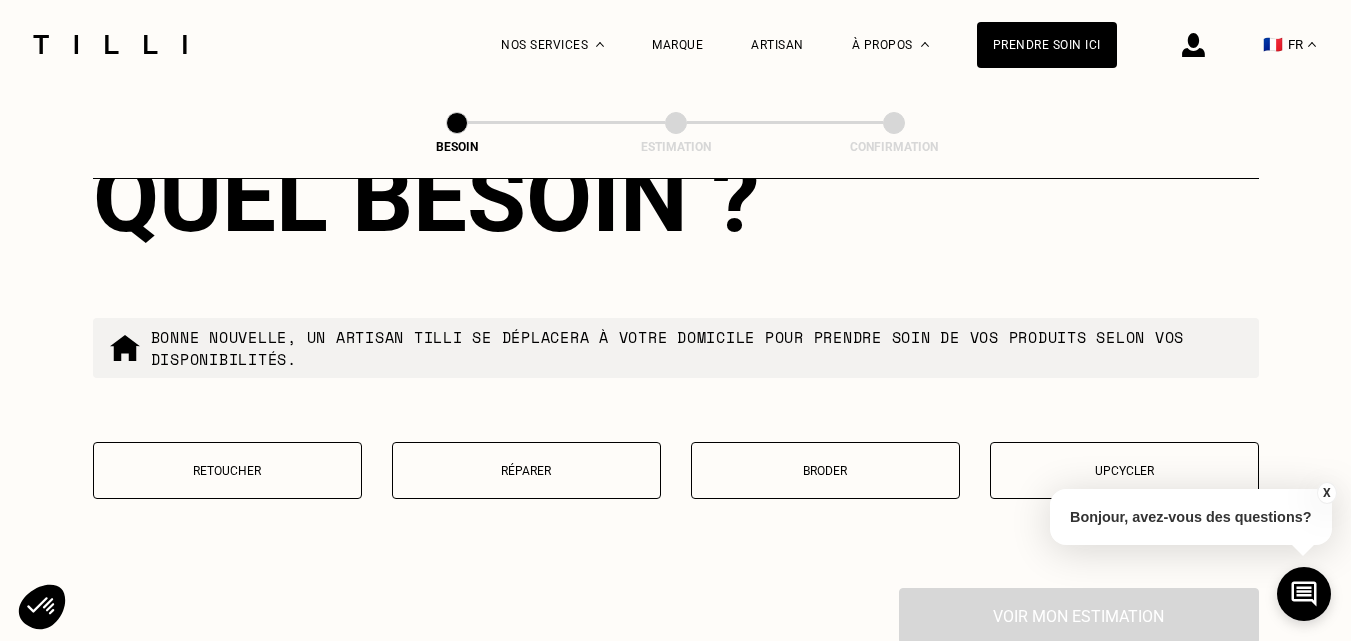 scroll, scrollTop: 3386, scrollLeft: 0, axis: vertical 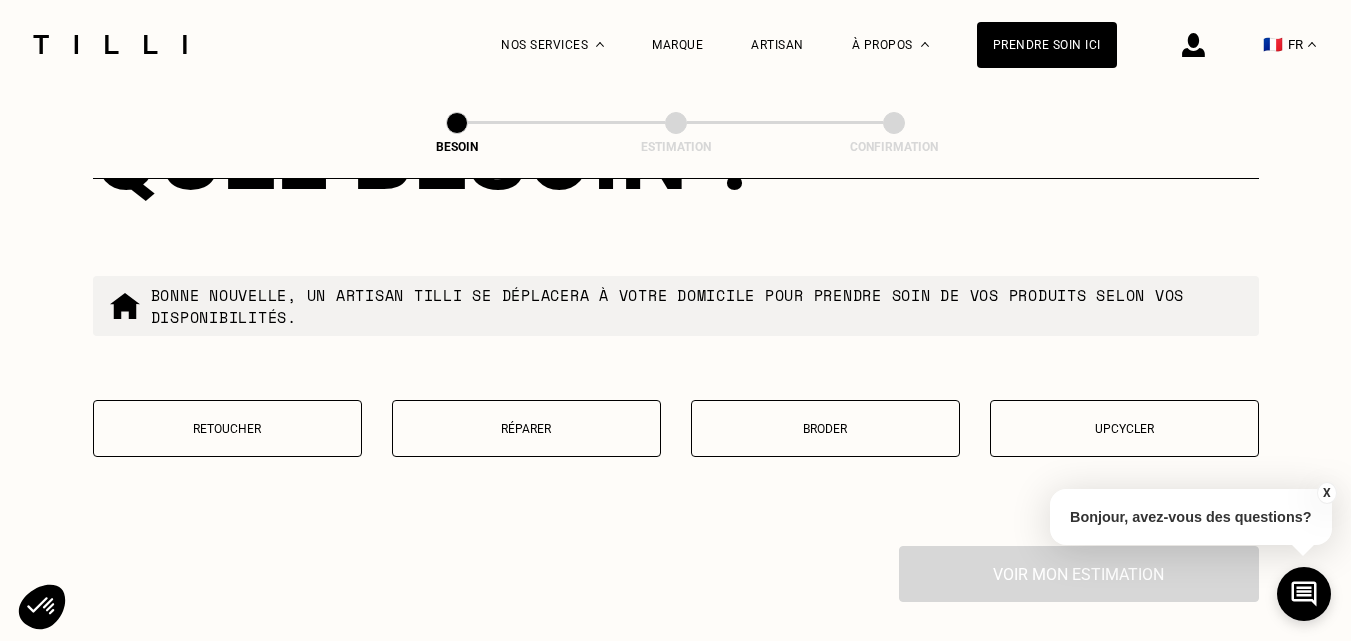type on "75010" 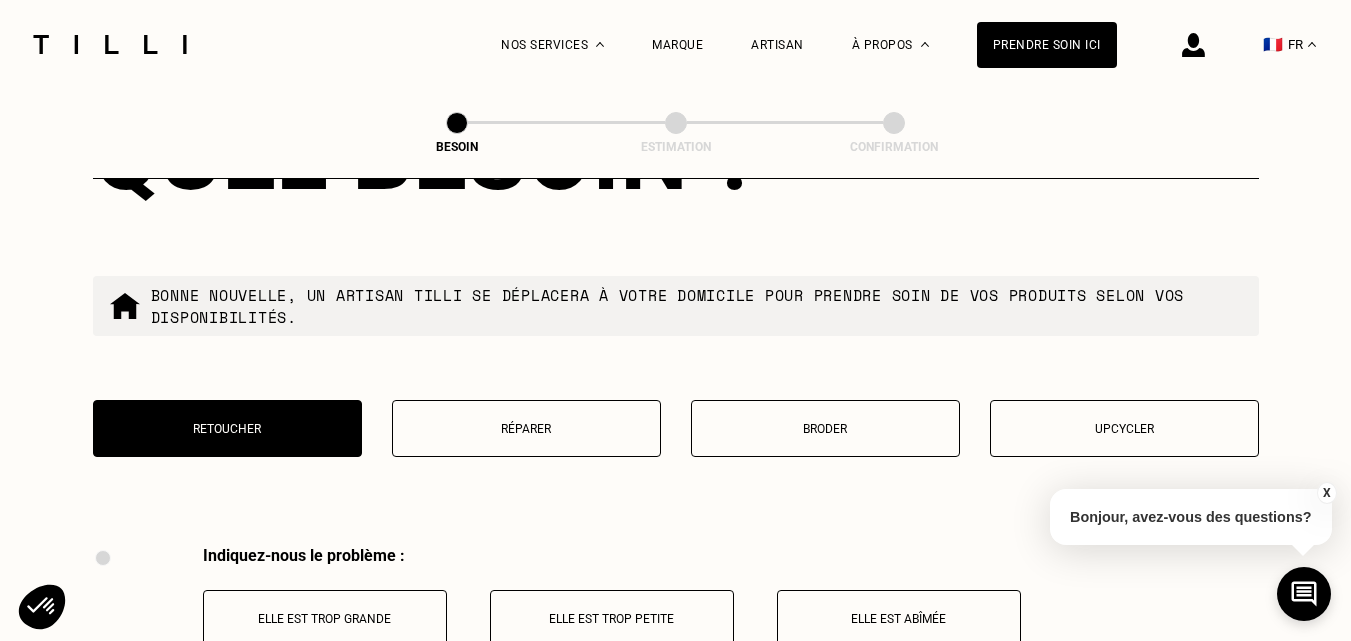 scroll, scrollTop: 3699, scrollLeft: 0, axis: vertical 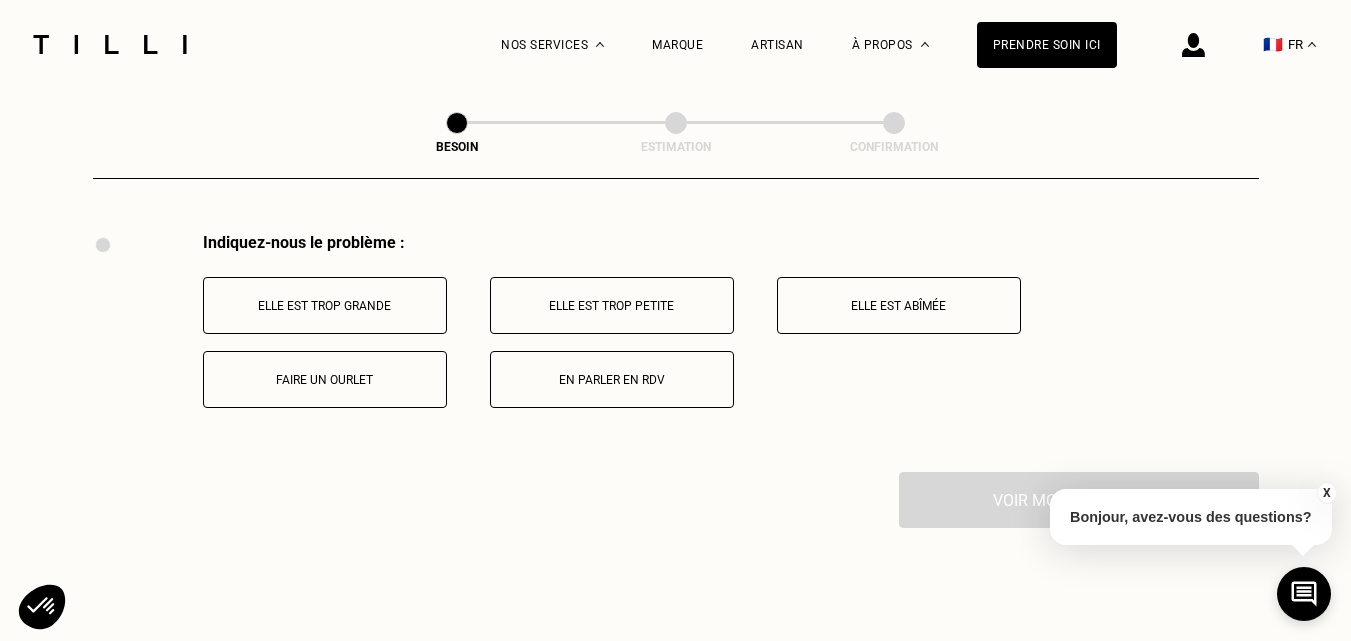 click on "En parler en RDV" at bounding box center [612, 380] 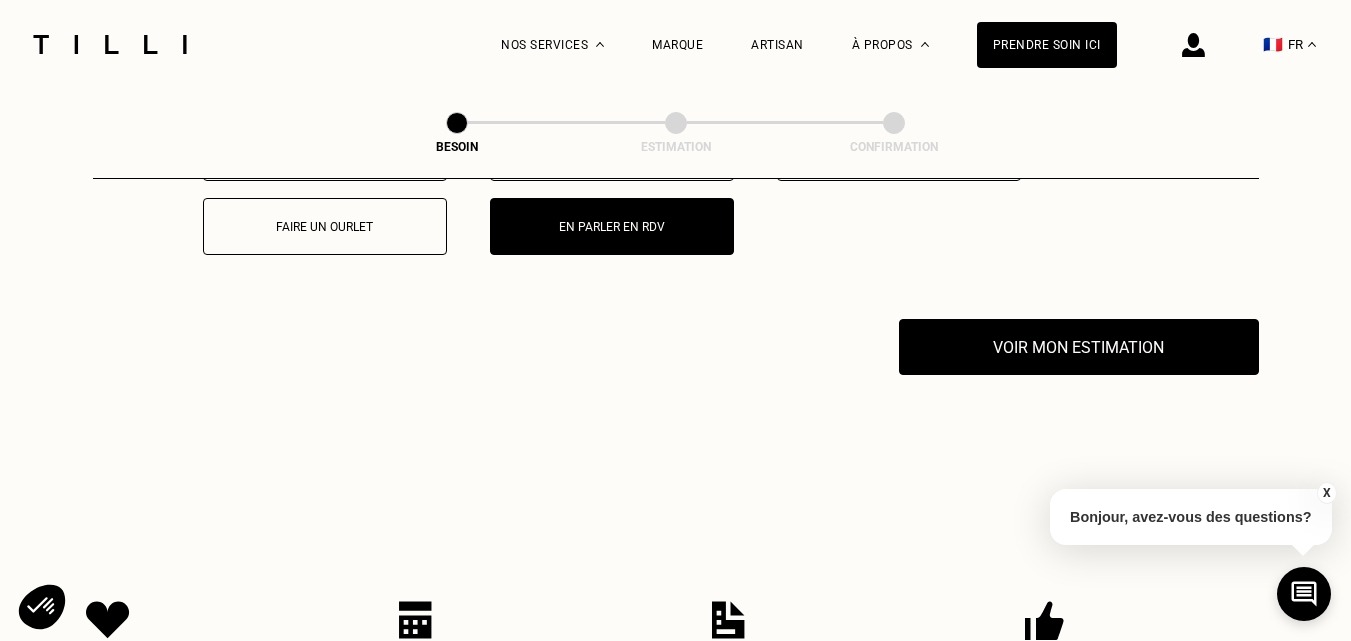 scroll, scrollTop: 3938, scrollLeft: 0, axis: vertical 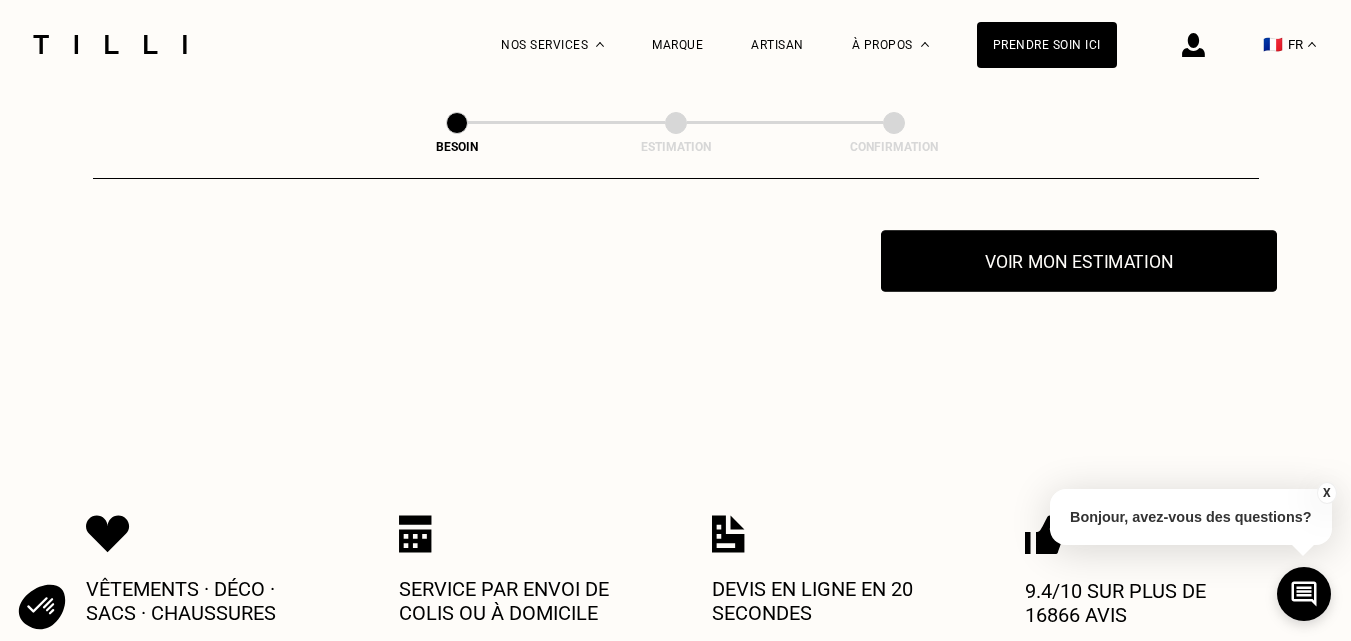 click on "Voir mon estimation" at bounding box center [1079, 261] 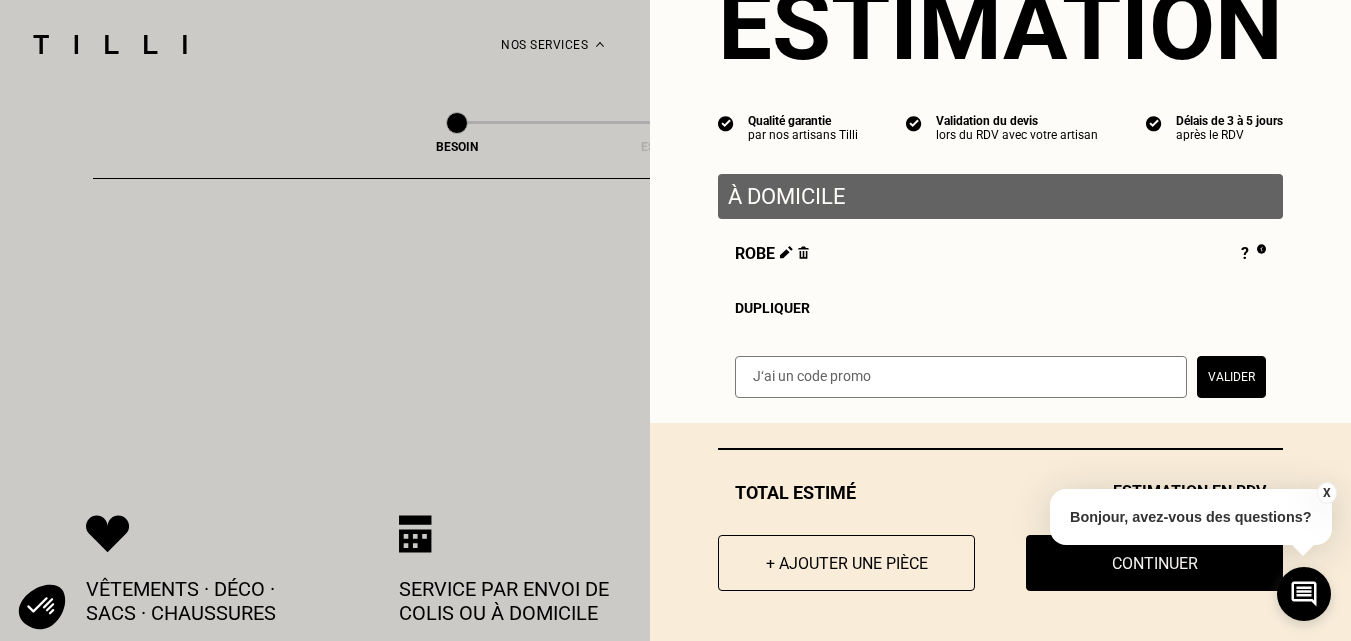 scroll, scrollTop: 101, scrollLeft: 0, axis: vertical 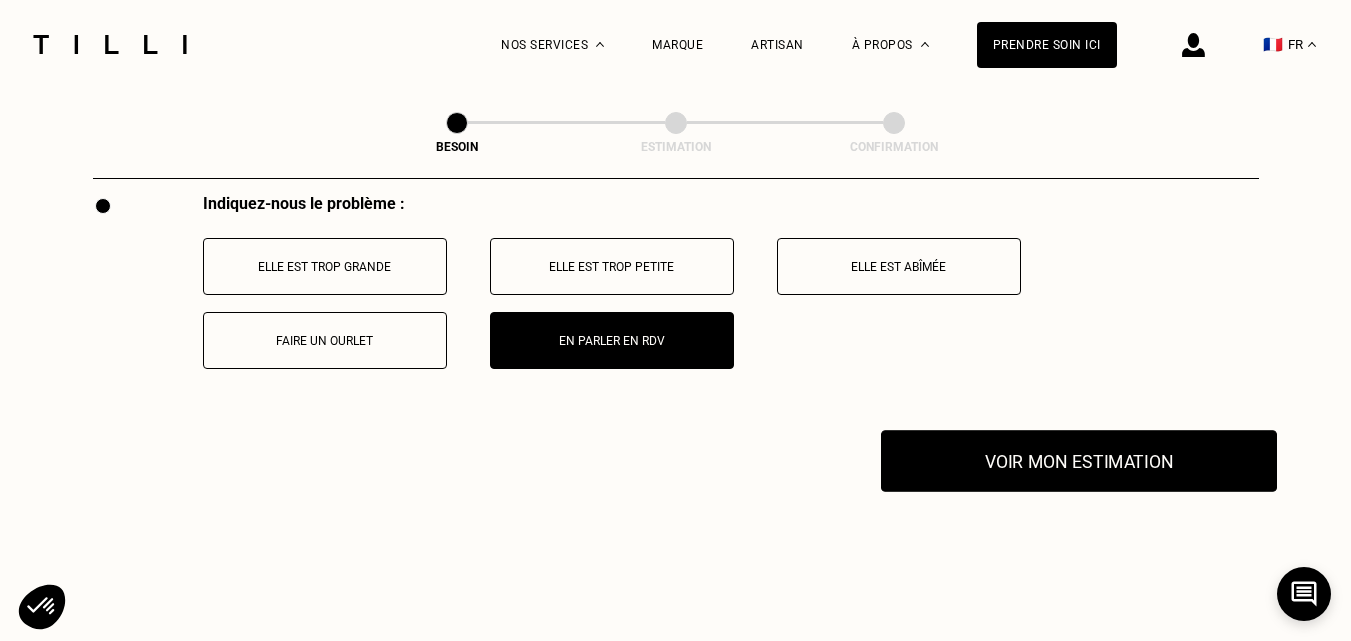 click on "Voir mon estimation" at bounding box center [1079, 461] 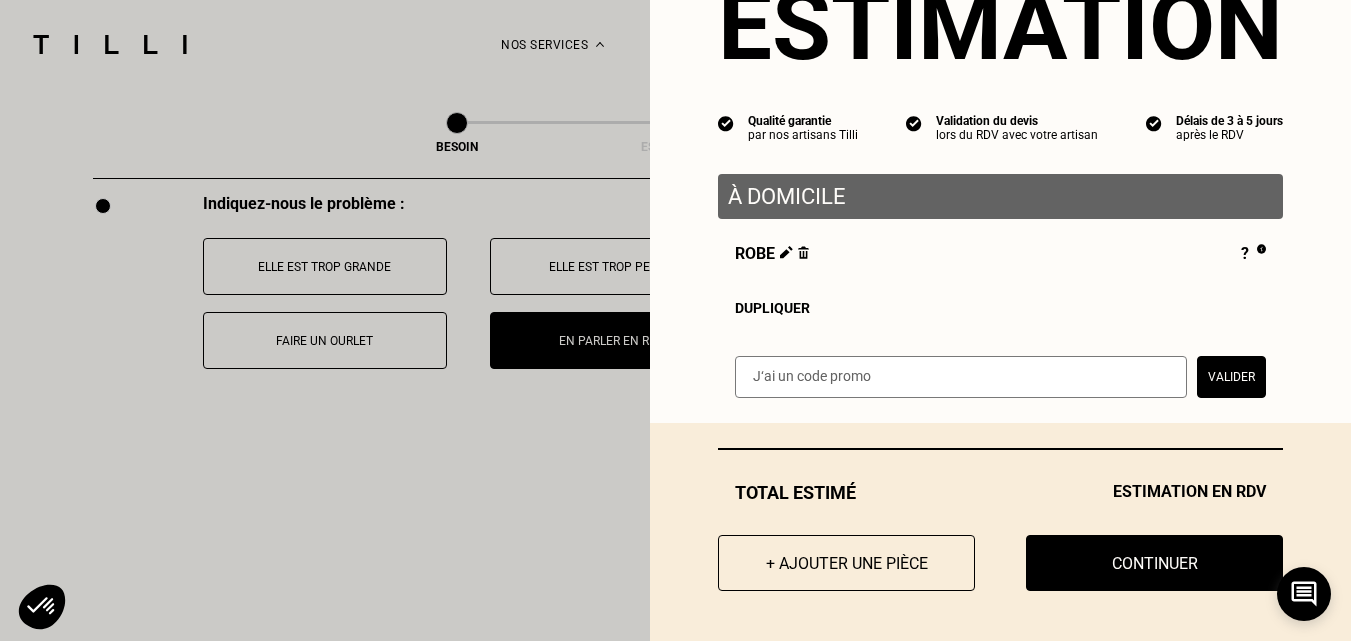 scroll, scrollTop: 101, scrollLeft: 0, axis: vertical 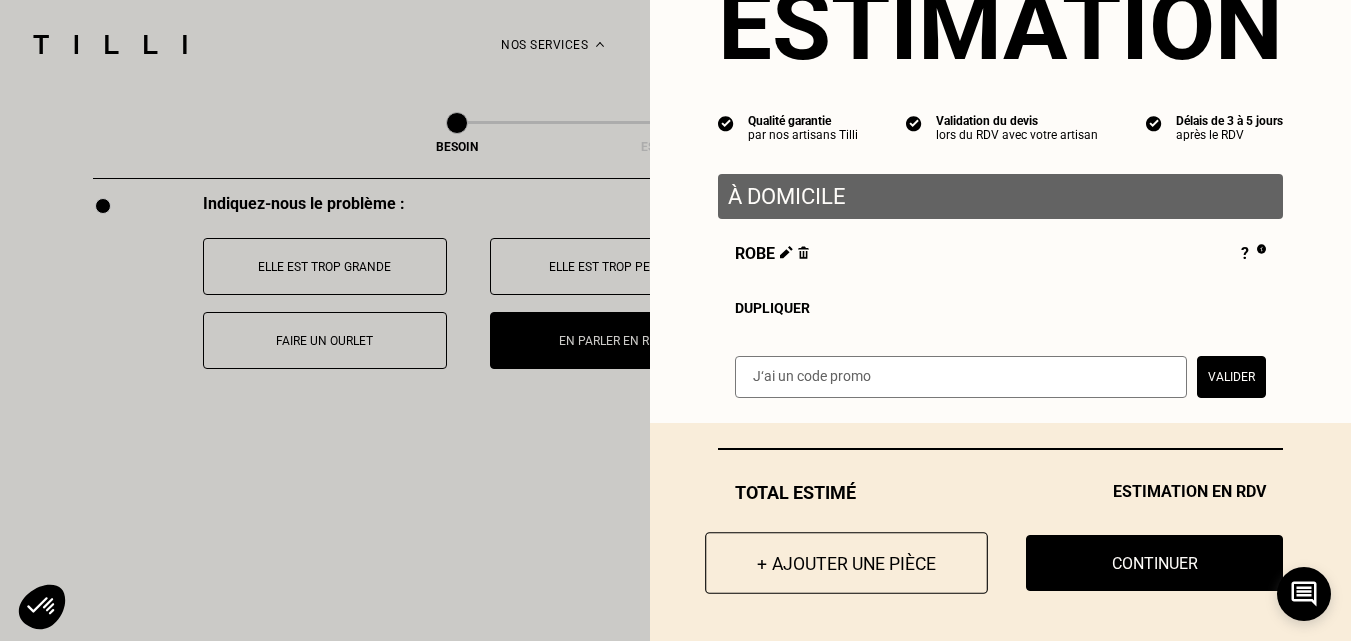 click on "+ Ajouter une pièce" at bounding box center (846, 563) 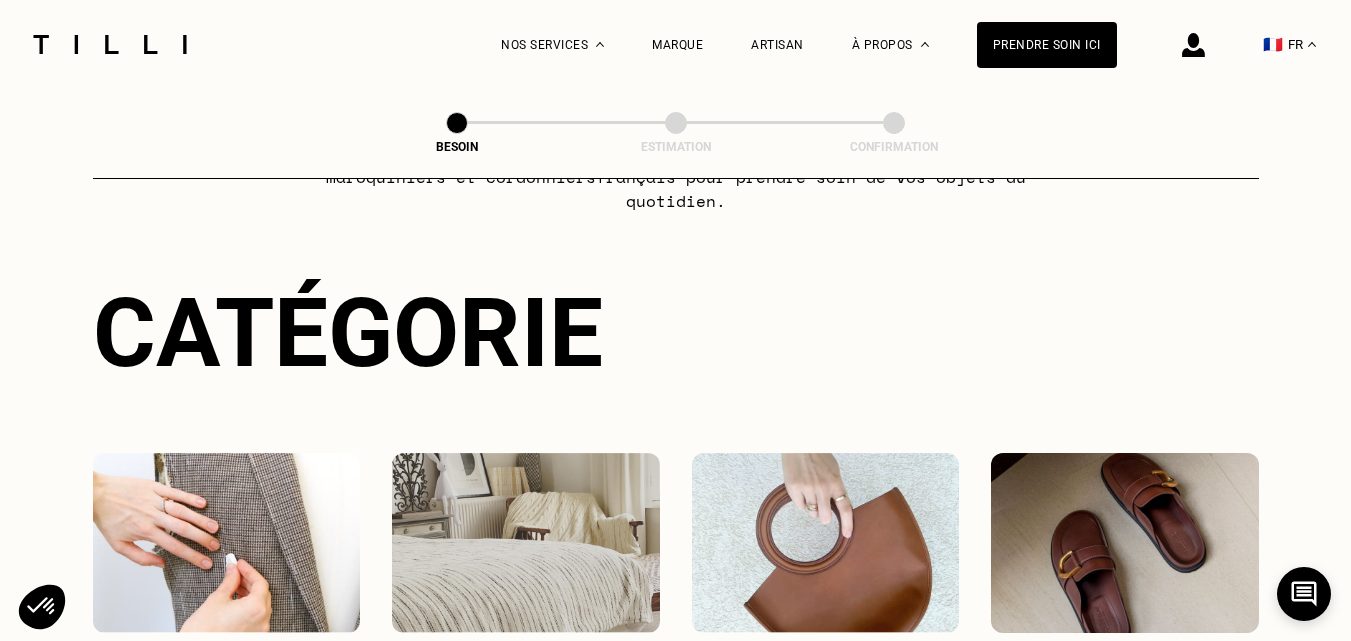 scroll, scrollTop: 300, scrollLeft: 0, axis: vertical 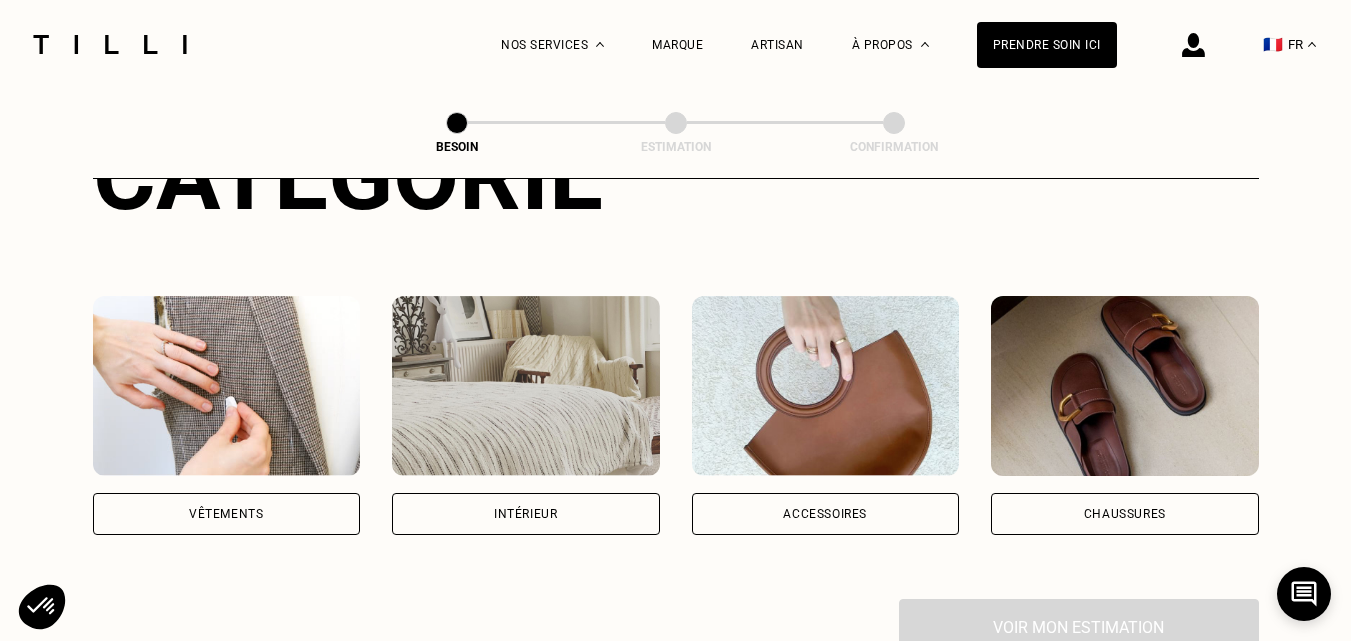 click on "Vêtements" at bounding box center [226, 514] 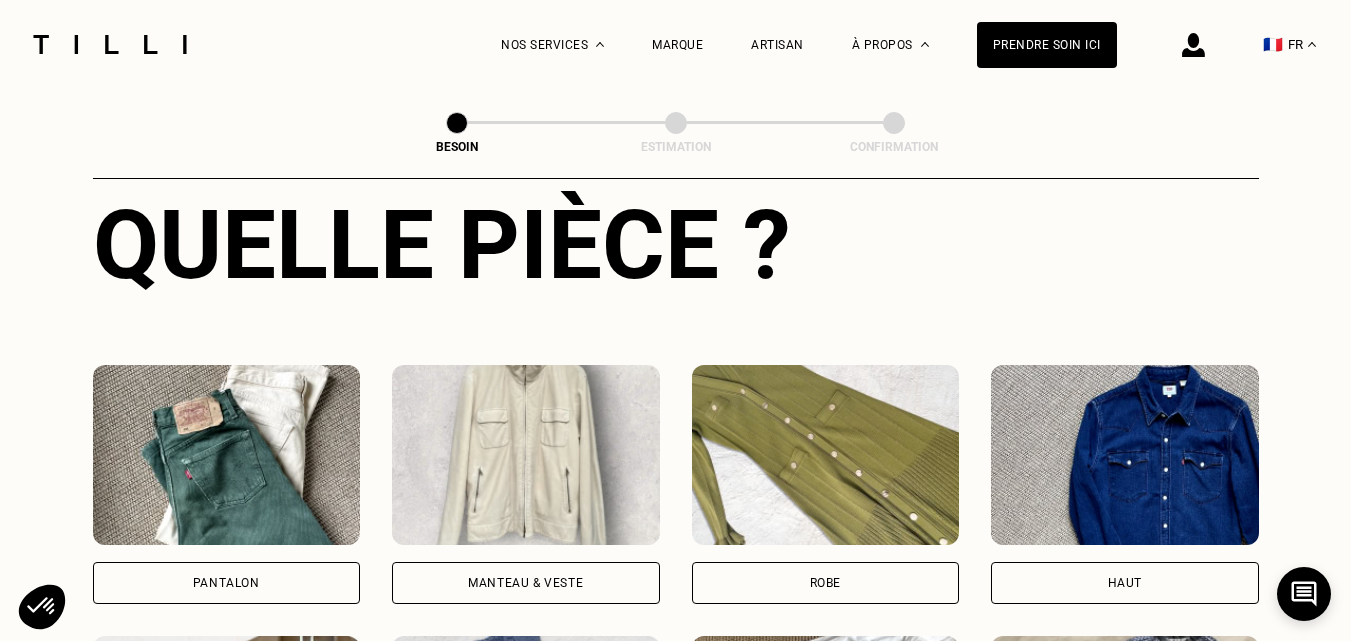 scroll, scrollTop: 854, scrollLeft: 0, axis: vertical 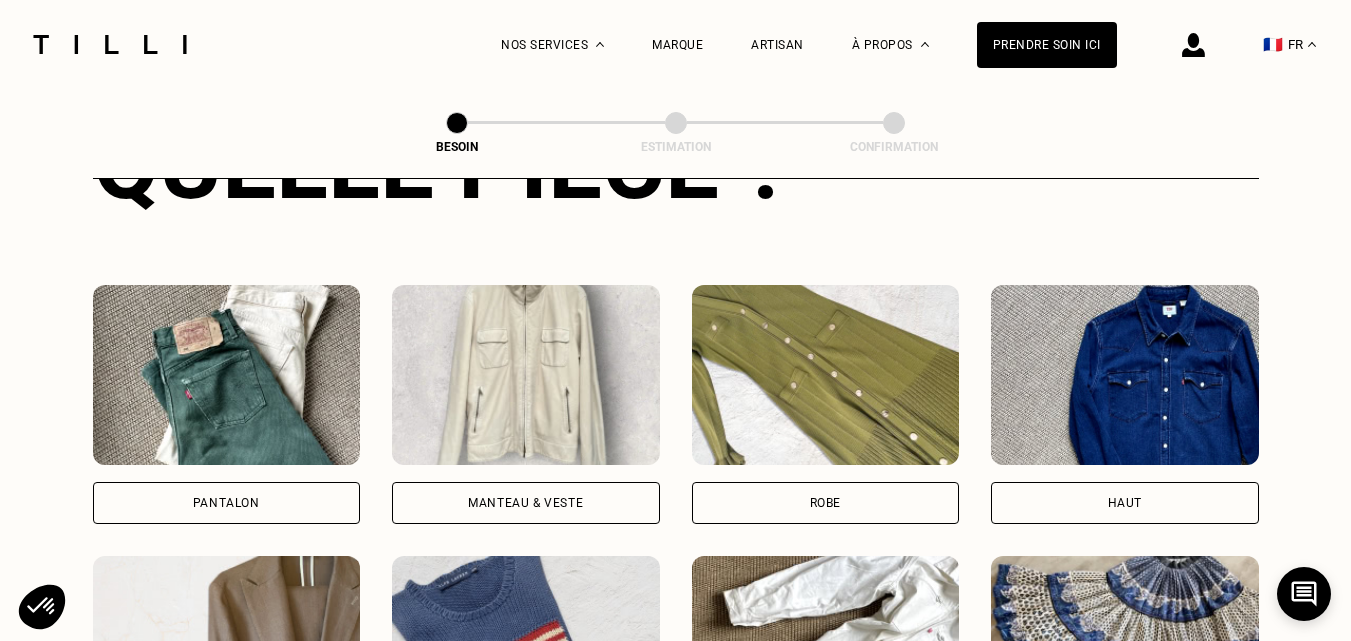 click on "Pantalon" at bounding box center (227, 503) 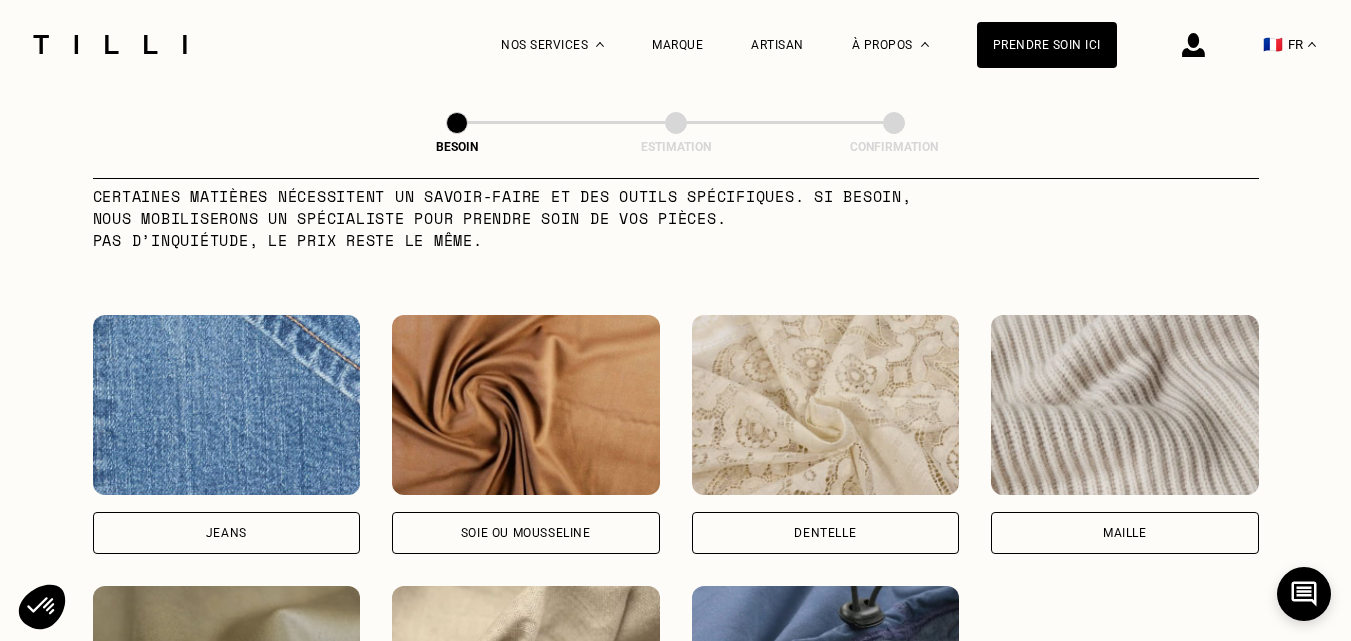 scroll, scrollTop: 2042, scrollLeft: 0, axis: vertical 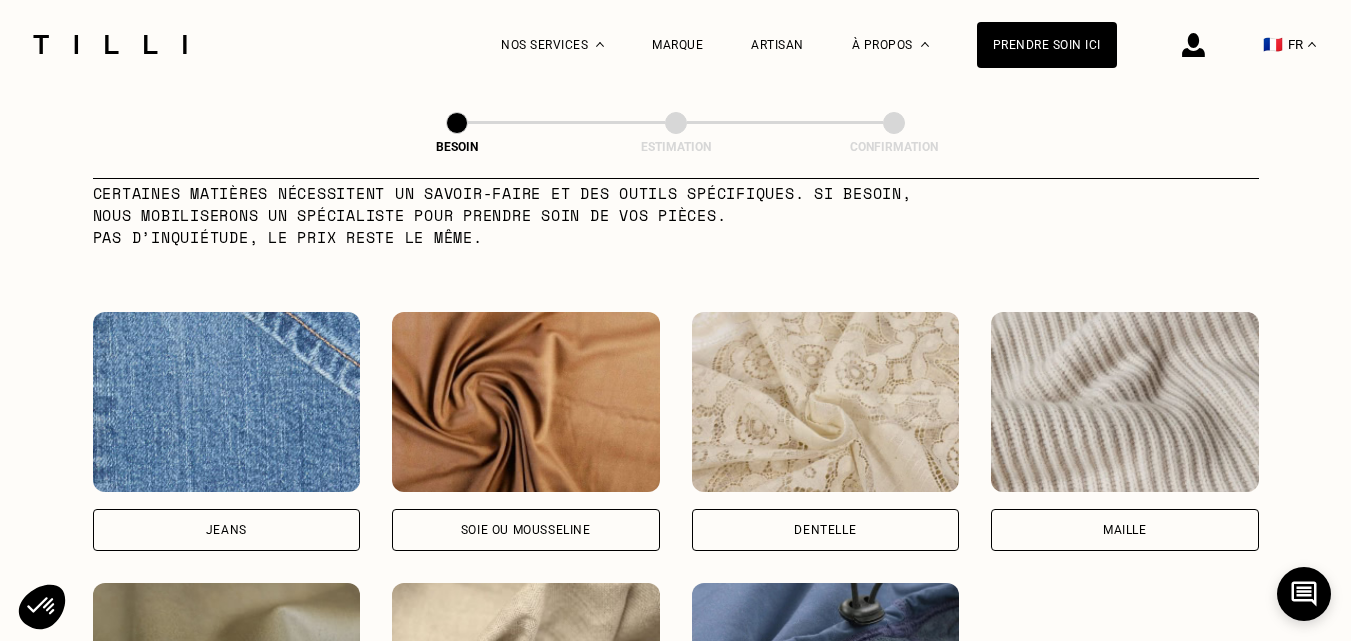 click on "Jeans" at bounding box center [226, 530] 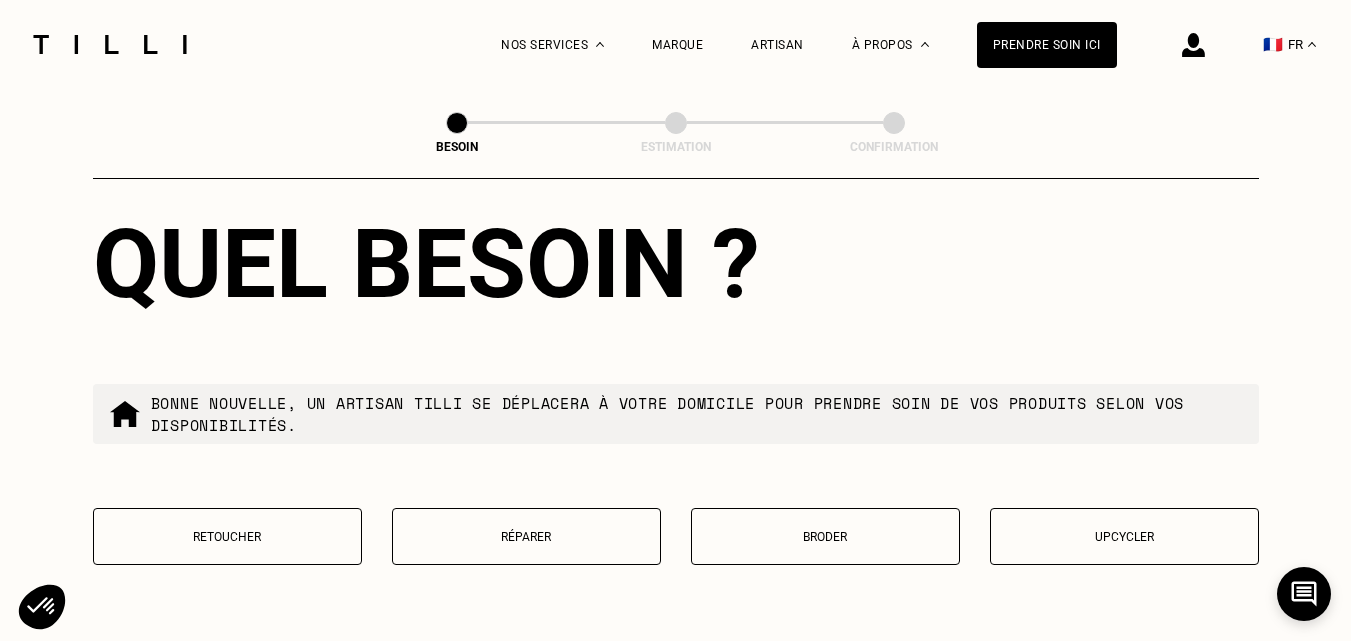 scroll, scrollTop: 3289, scrollLeft: 0, axis: vertical 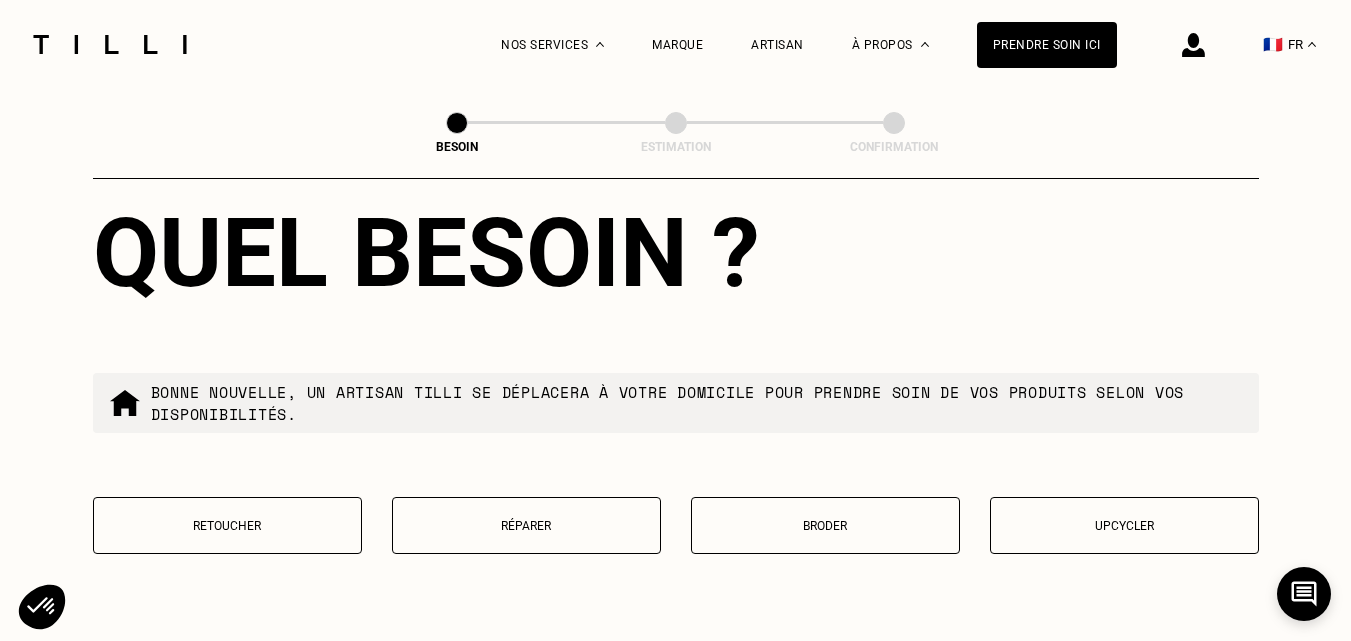 click on "Retoucher" at bounding box center (227, 525) 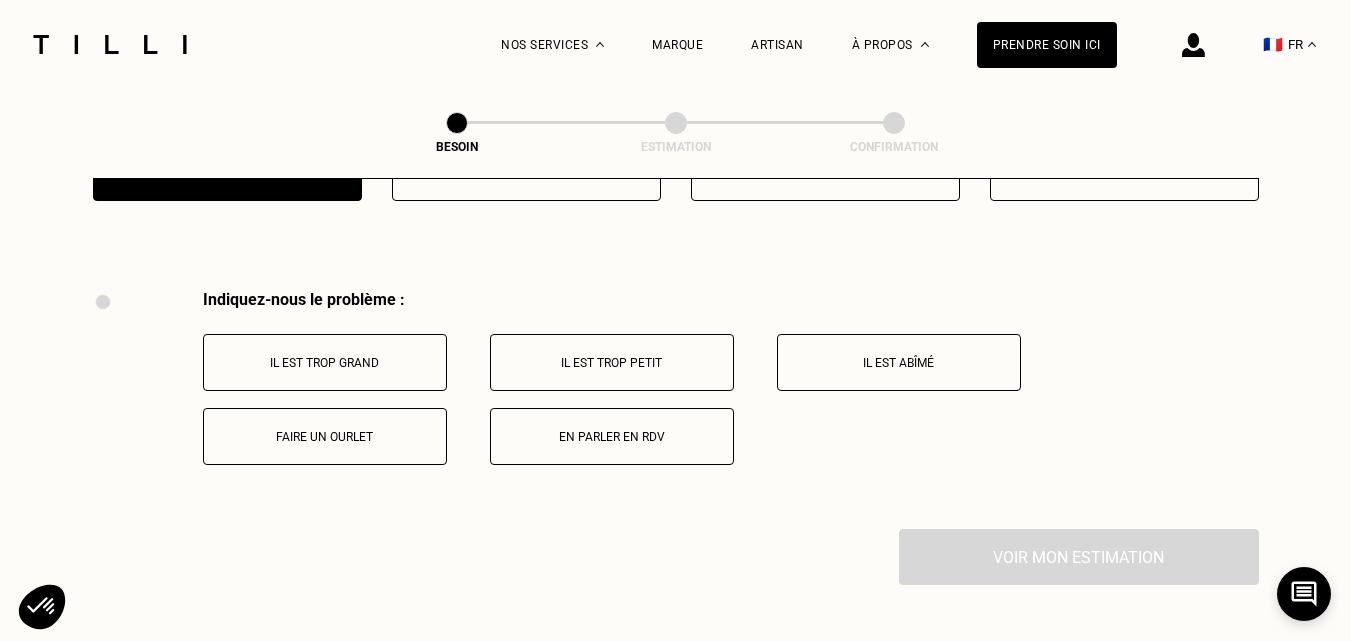 scroll, scrollTop: 3699, scrollLeft: 0, axis: vertical 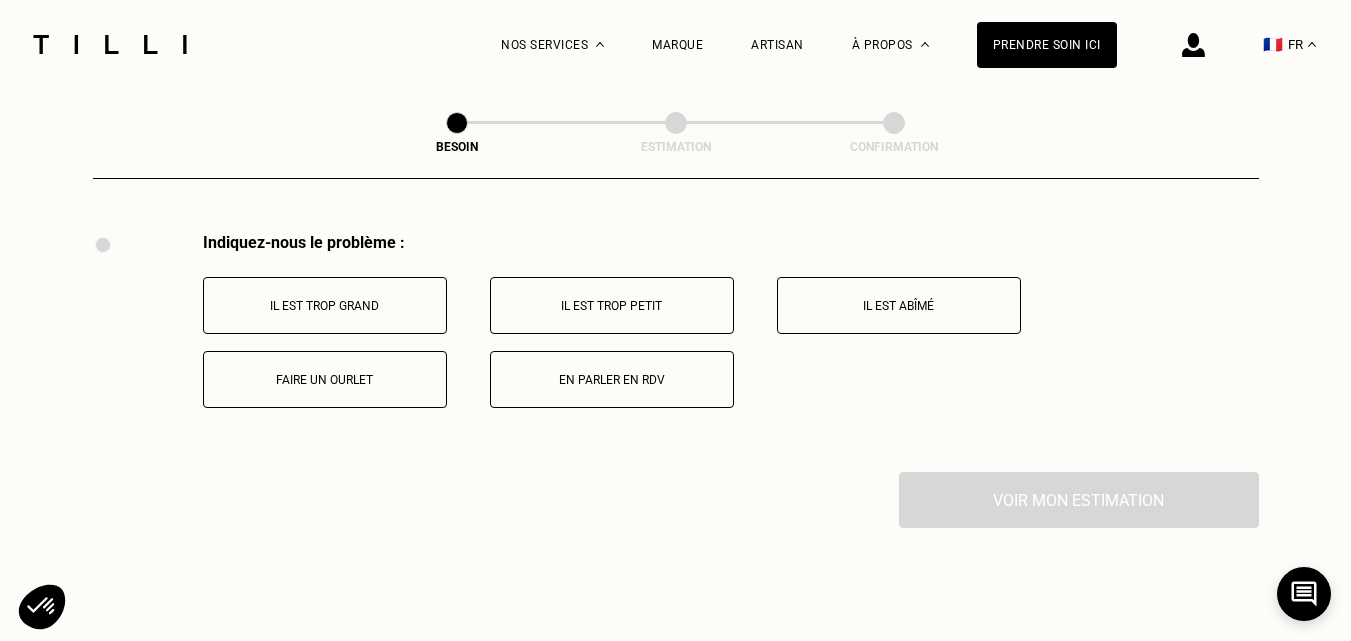 click on "En parler en RDV" at bounding box center (612, 380) 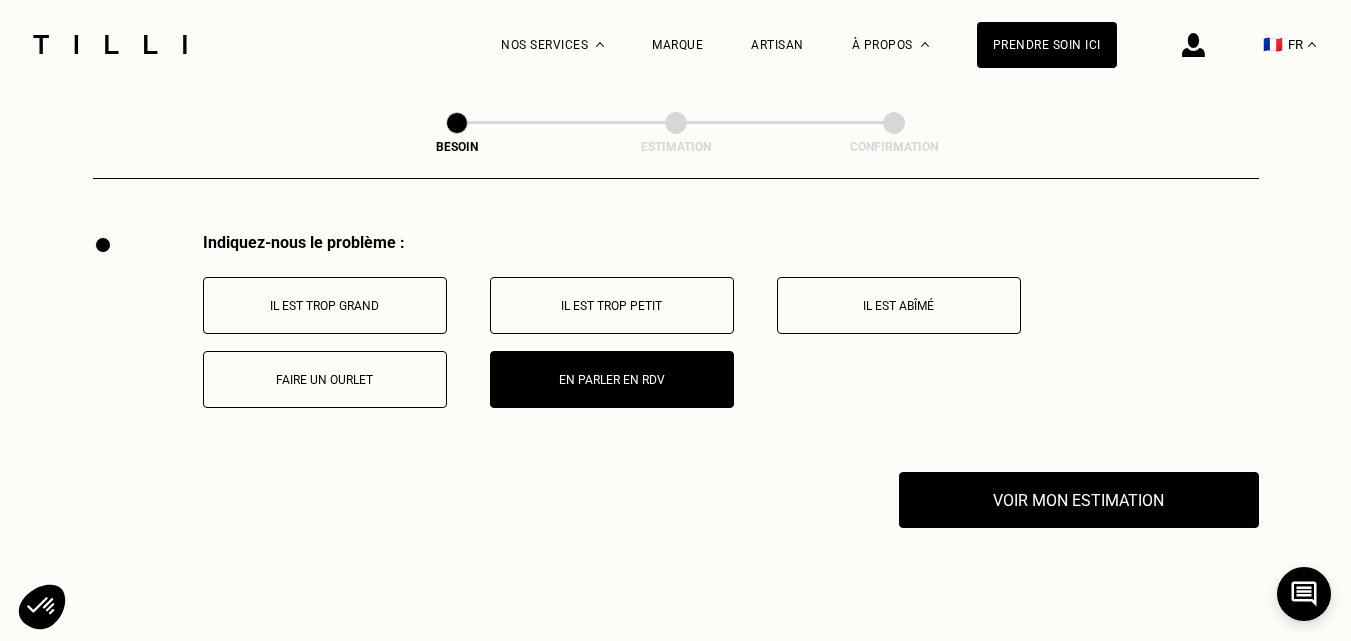 scroll, scrollTop: 3938, scrollLeft: 0, axis: vertical 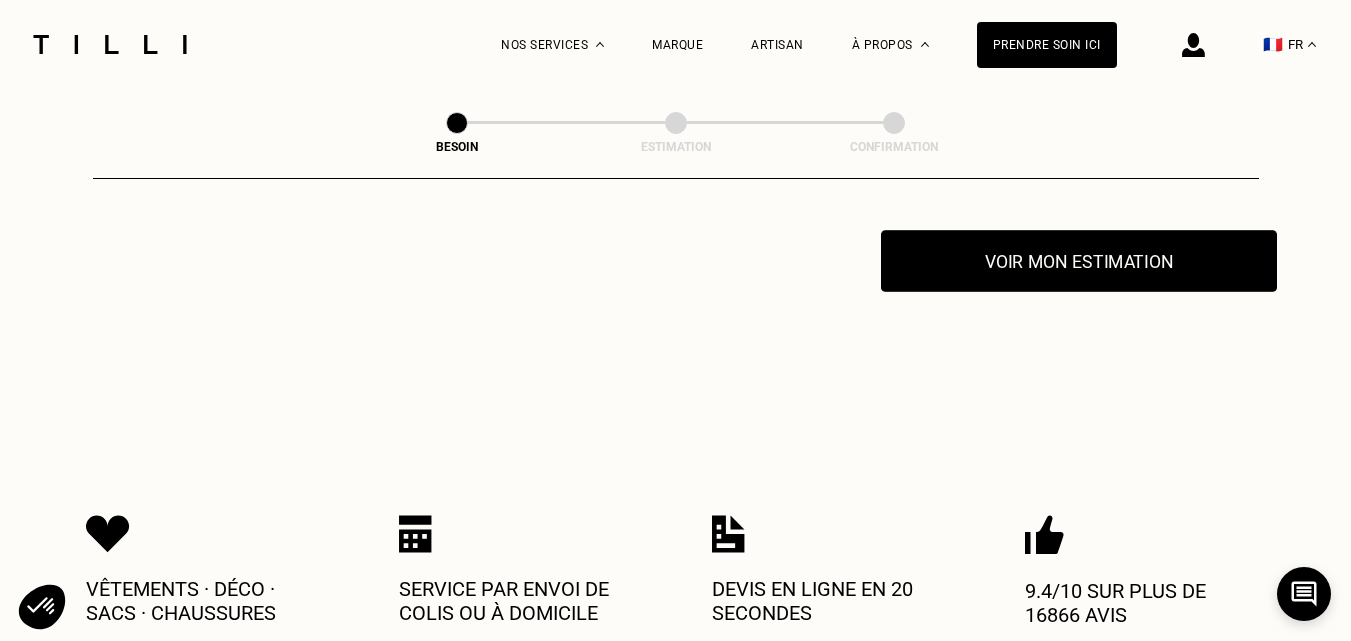 click on "Voir mon estimation" at bounding box center [1079, 261] 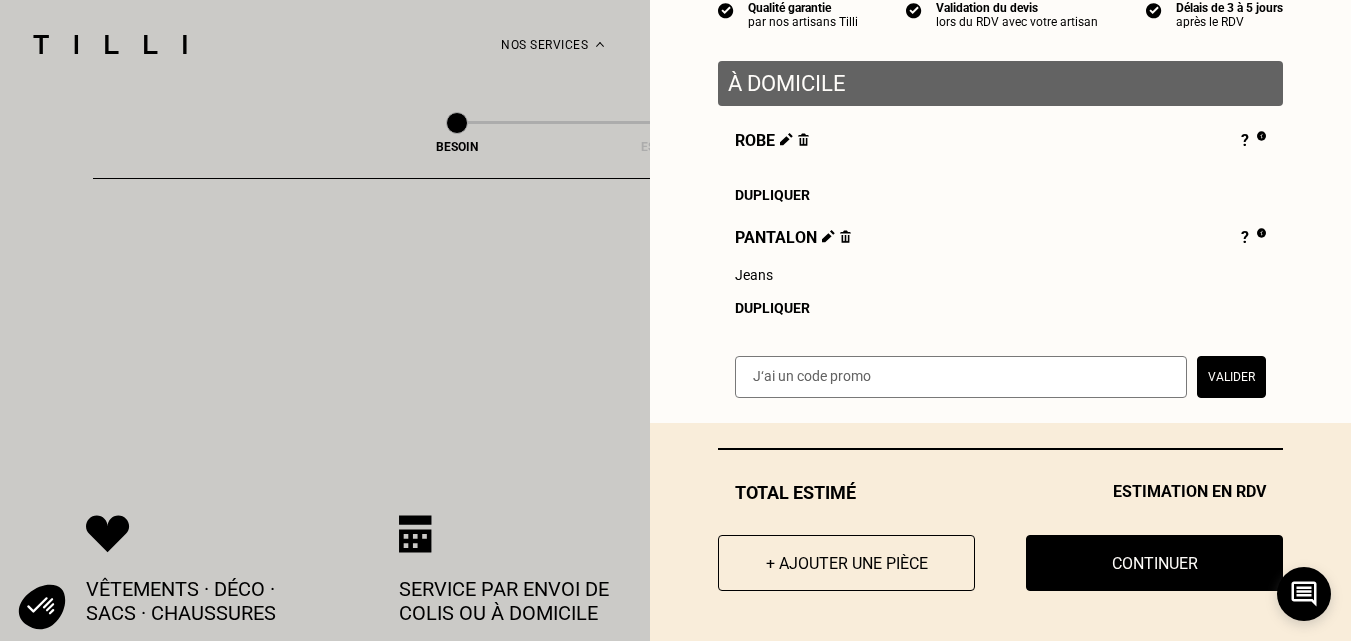 scroll, scrollTop: 216, scrollLeft: 0, axis: vertical 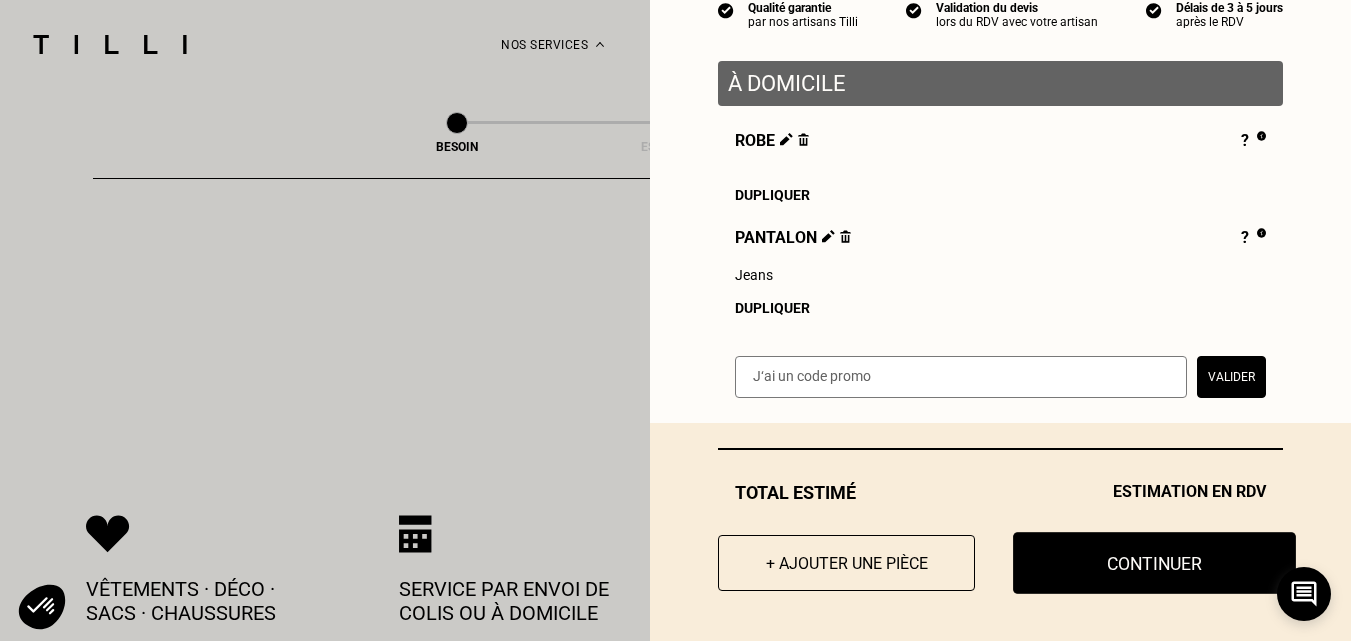 click on "Continuer" at bounding box center (1154, 563) 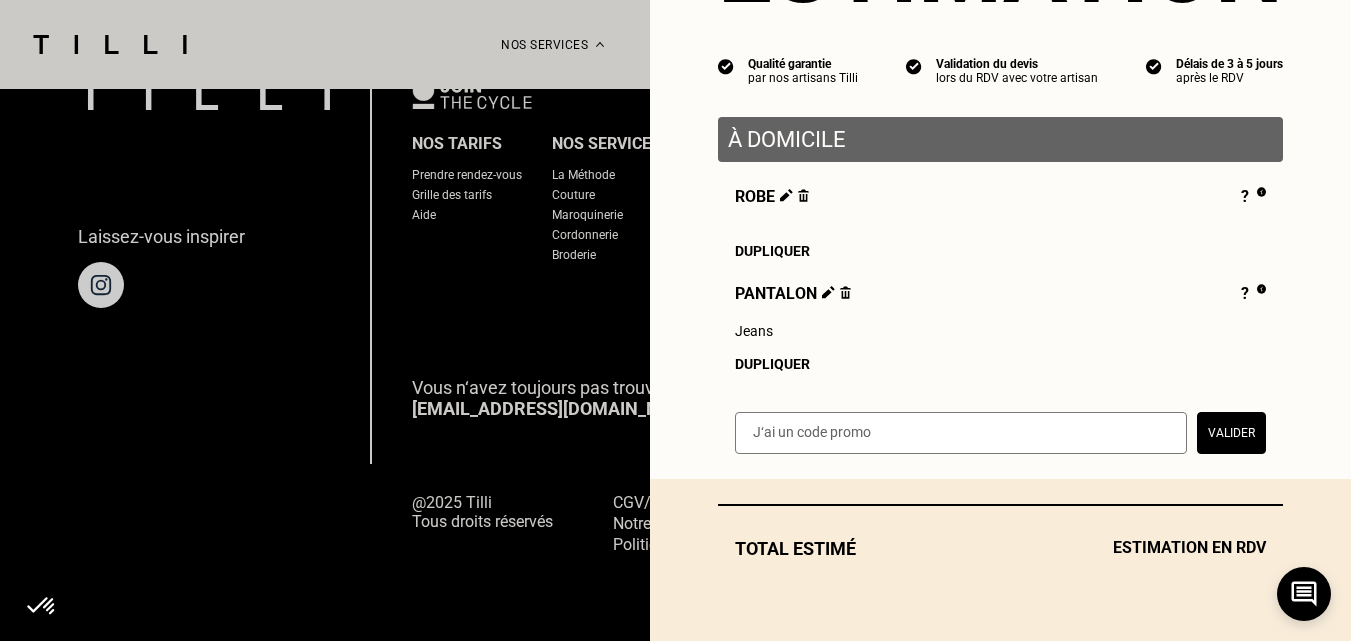 scroll, scrollTop: 1385, scrollLeft: 0, axis: vertical 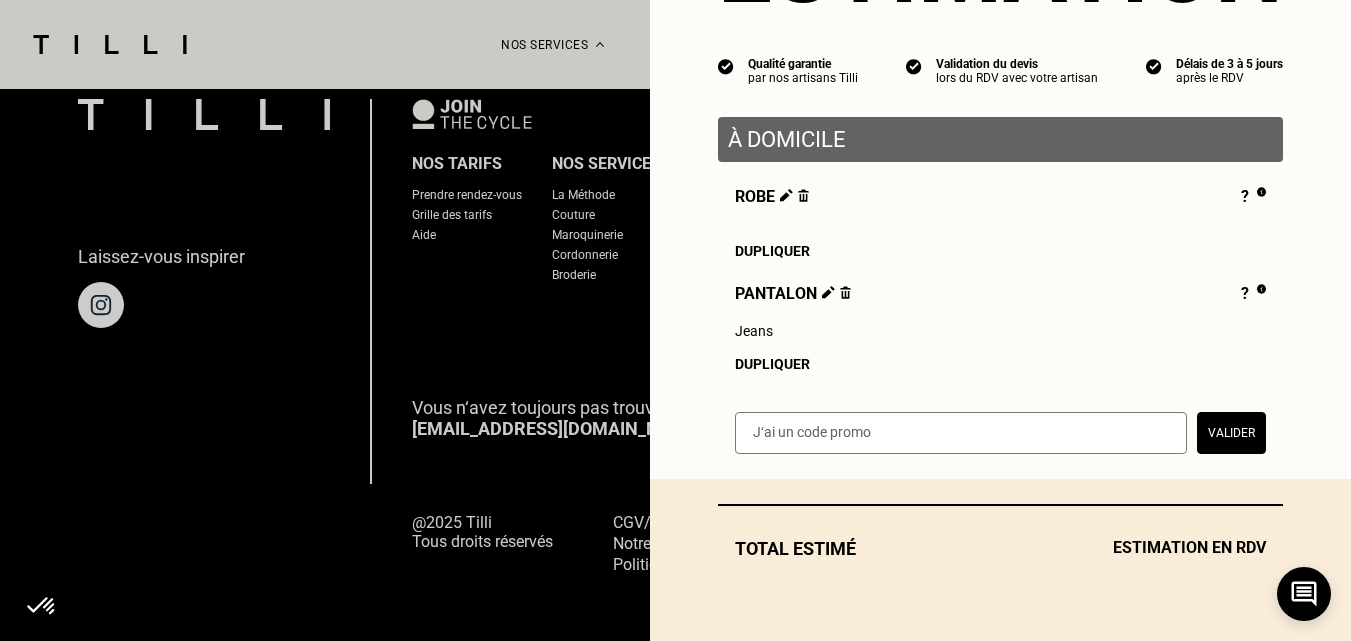 select on "FR" 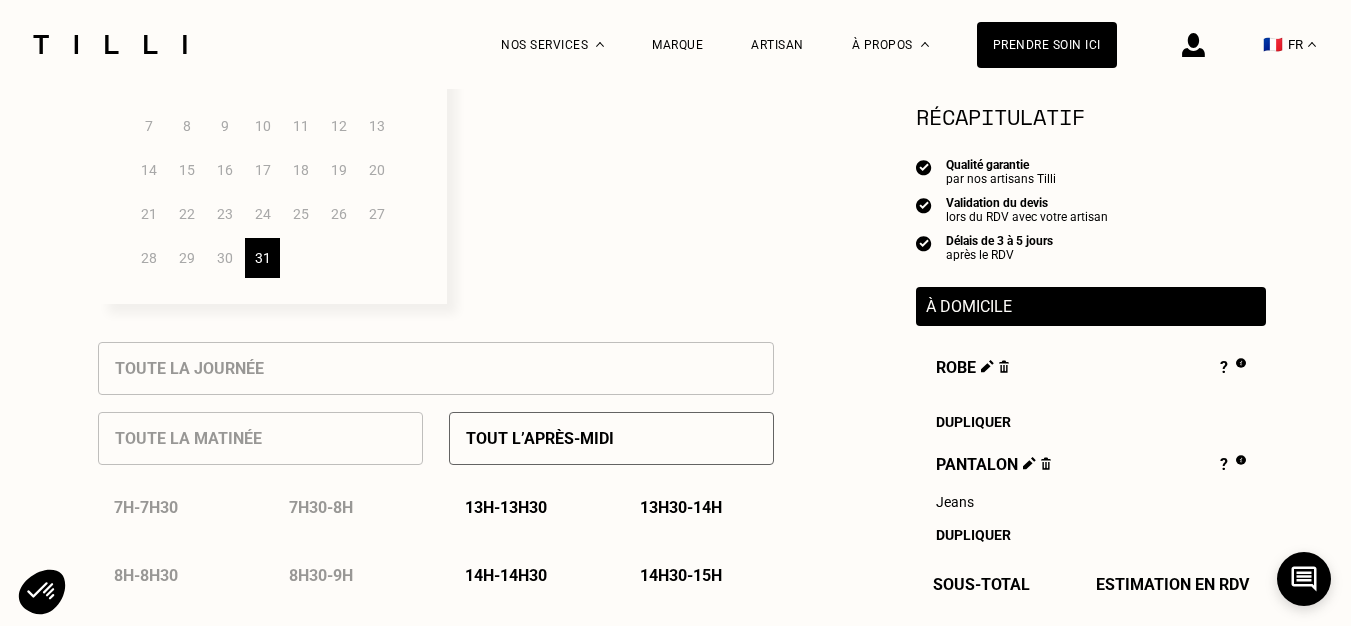 scroll, scrollTop: 700, scrollLeft: 0, axis: vertical 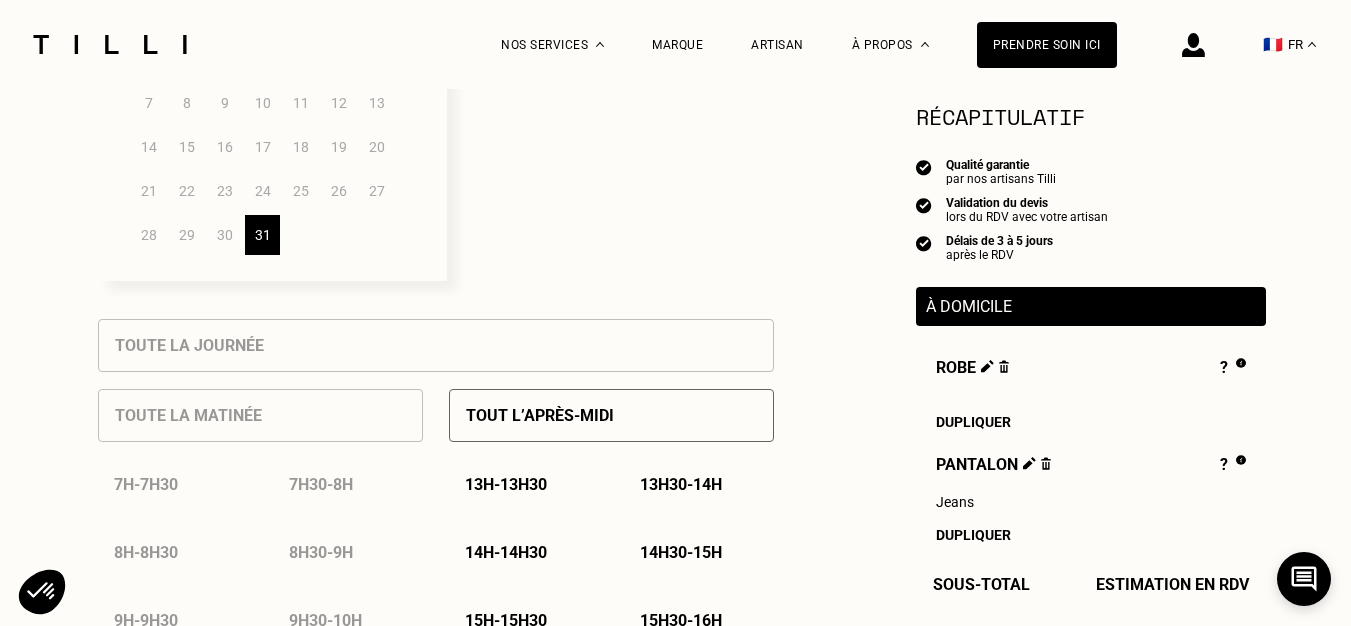 click on "Toute la matinée 7h  -  7h30 7h30  -  8h 8h  -  8h30 8h30  -  9h 9h  -  9h30 9h30  -  10h 10h  -  10h30 10h30  -  11h 11h  -  11h30 11h30  -  12h 12h  -  12h30 12h30  -  13h" at bounding box center [260, 611] 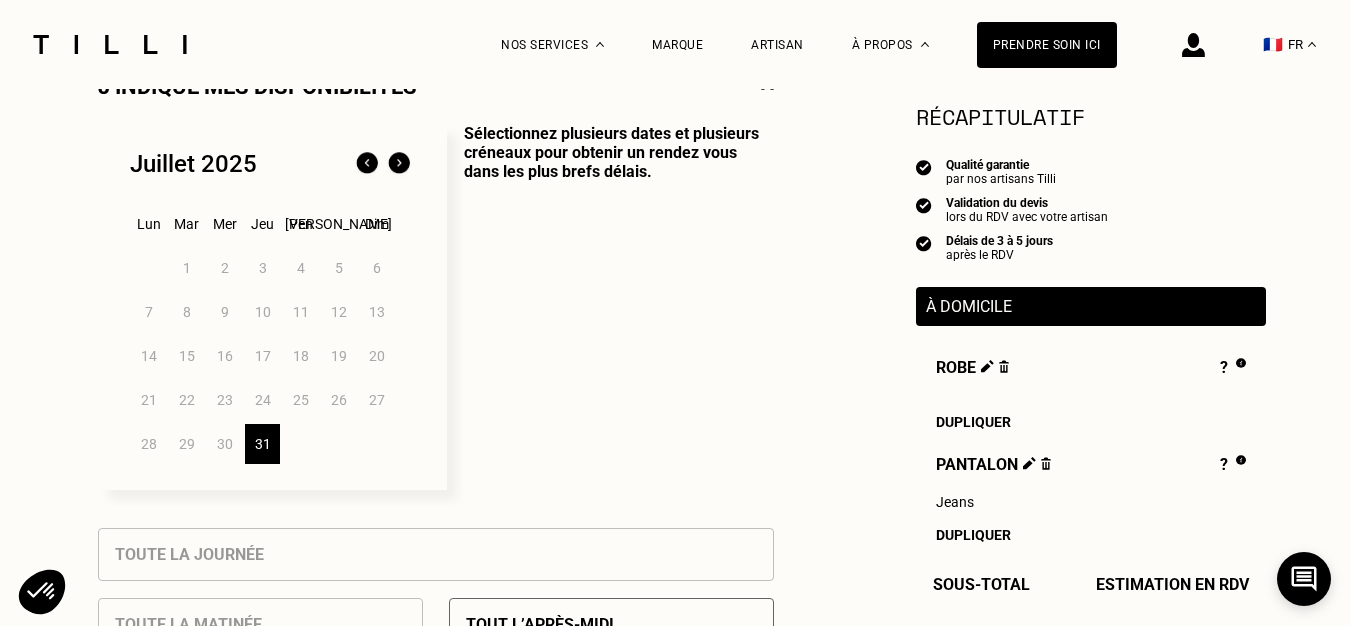 scroll, scrollTop: 300, scrollLeft: 0, axis: vertical 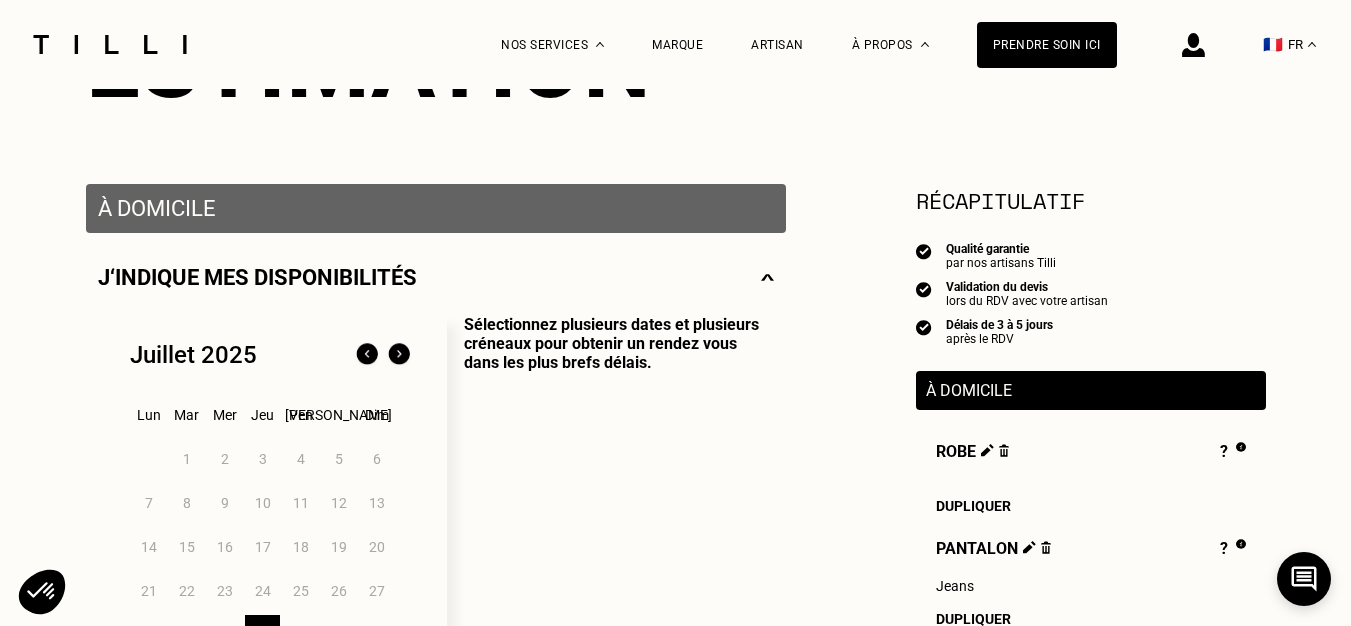 click at bounding box center [399, 355] 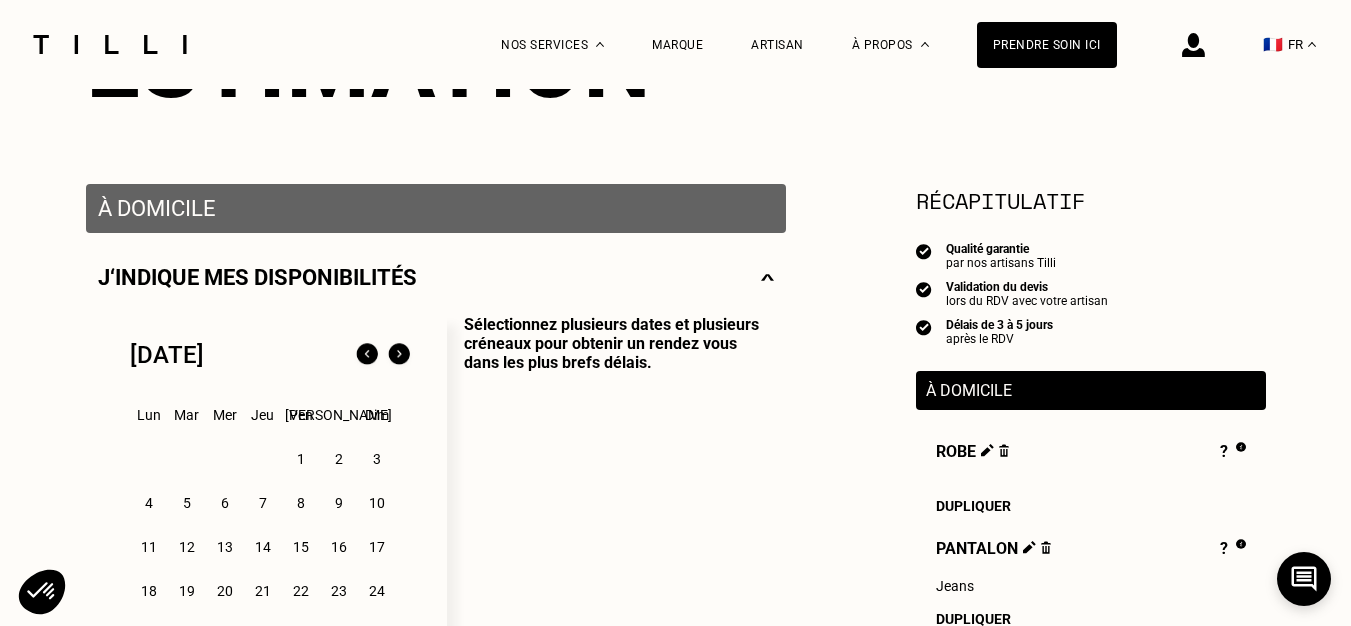 click on "1" at bounding box center [300, 459] 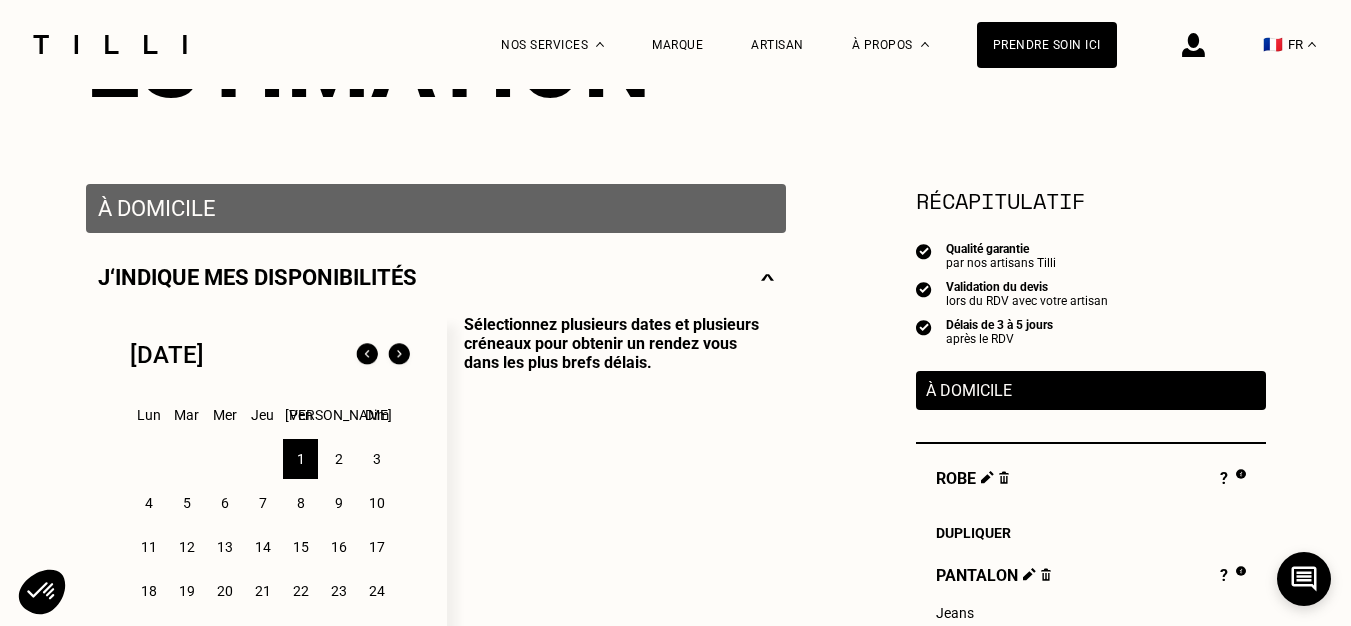 click on "2" at bounding box center (338, 459) 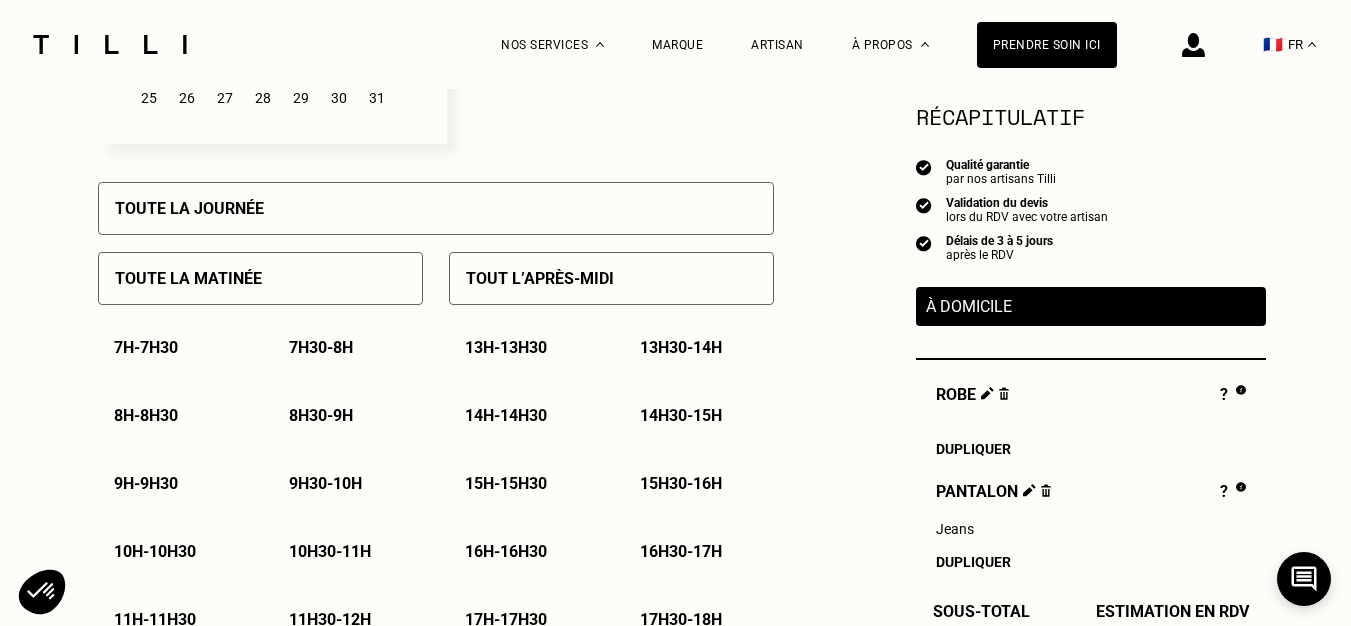 scroll, scrollTop: 900, scrollLeft: 0, axis: vertical 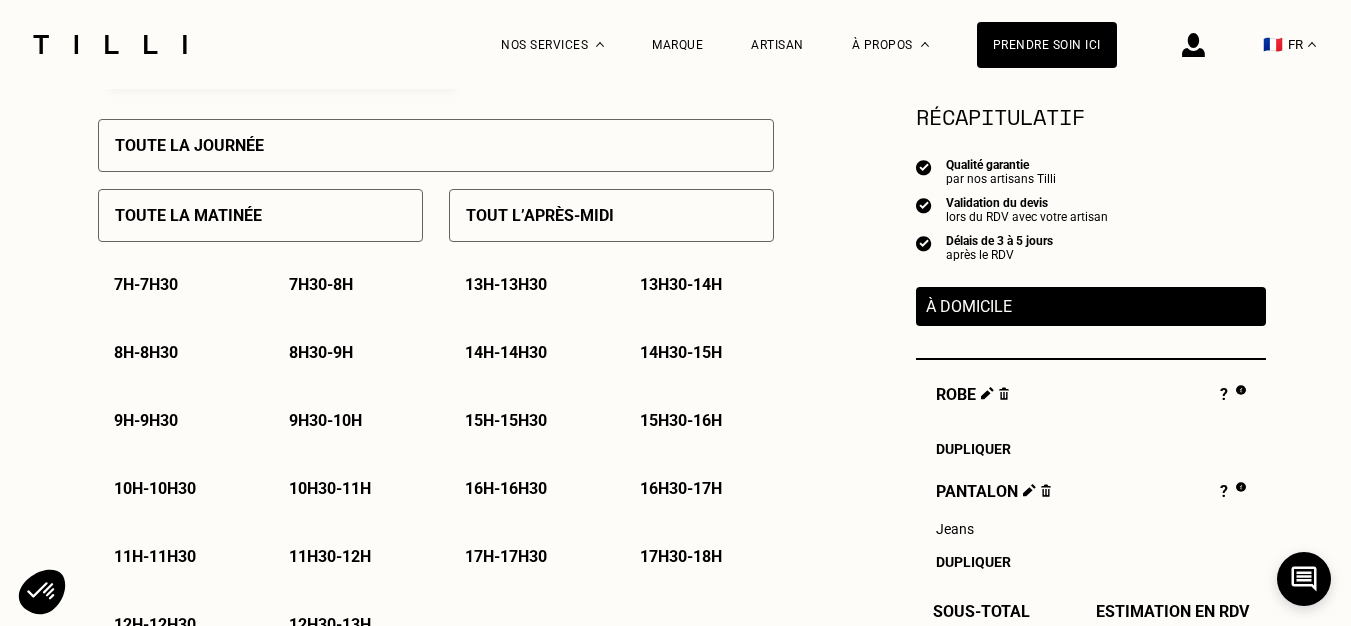 click on "10h30  -  11h" at bounding box center [330, 488] 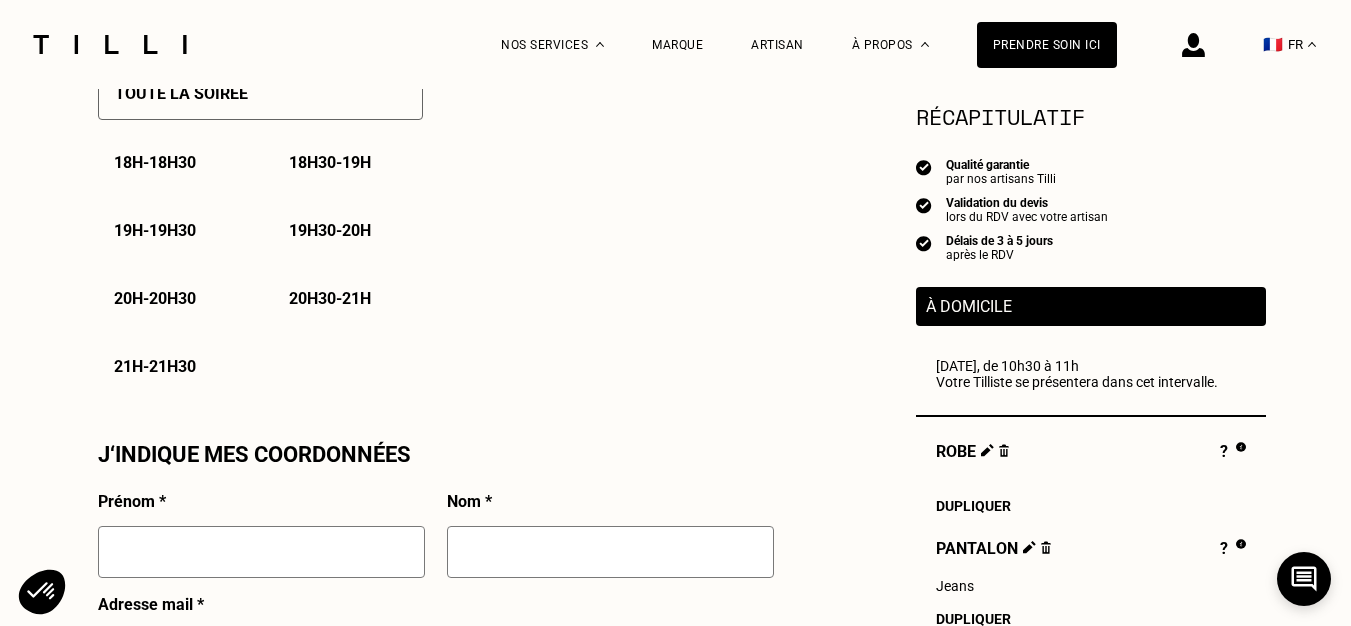 scroll, scrollTop: 1600, scrollLeft: 0, axis: vertical 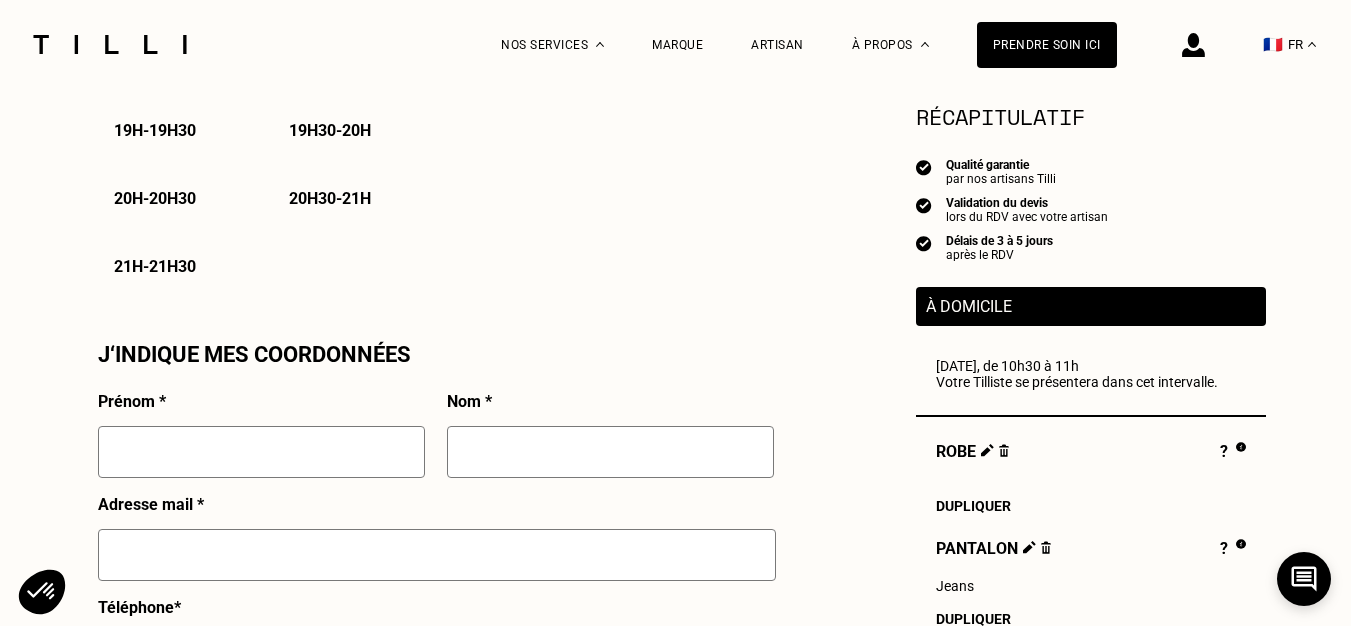 click at bounding box center (261, 452) 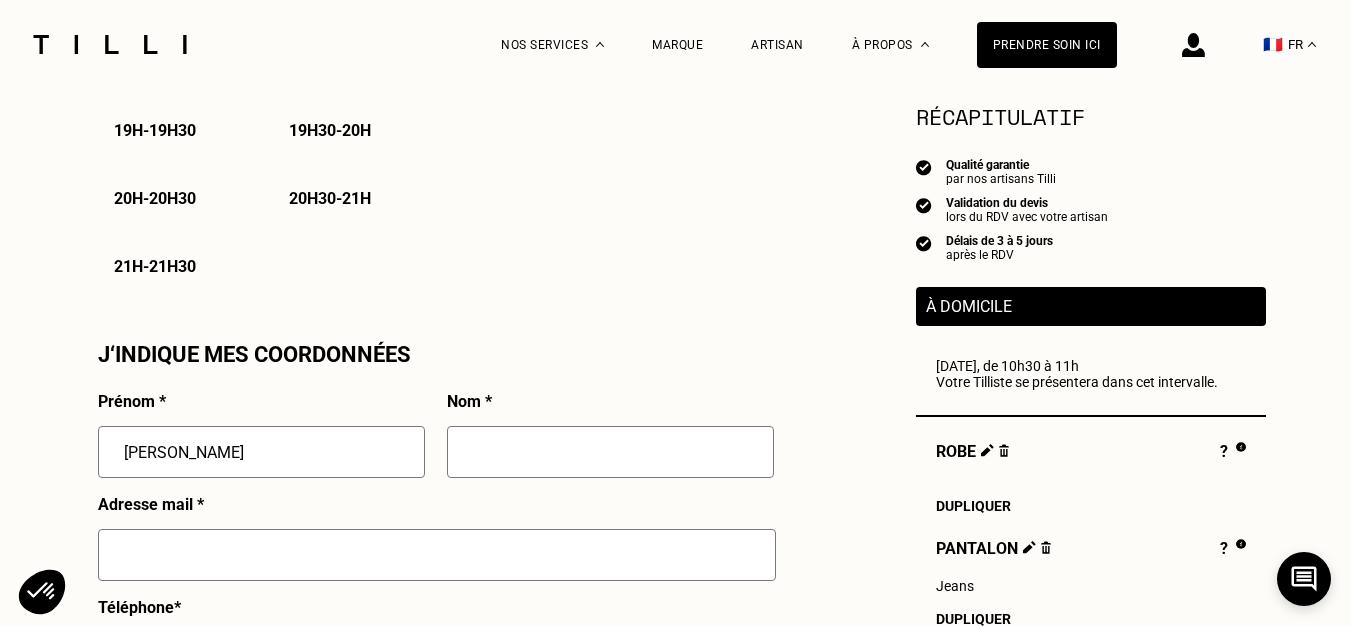 type on "PAILLETTE" 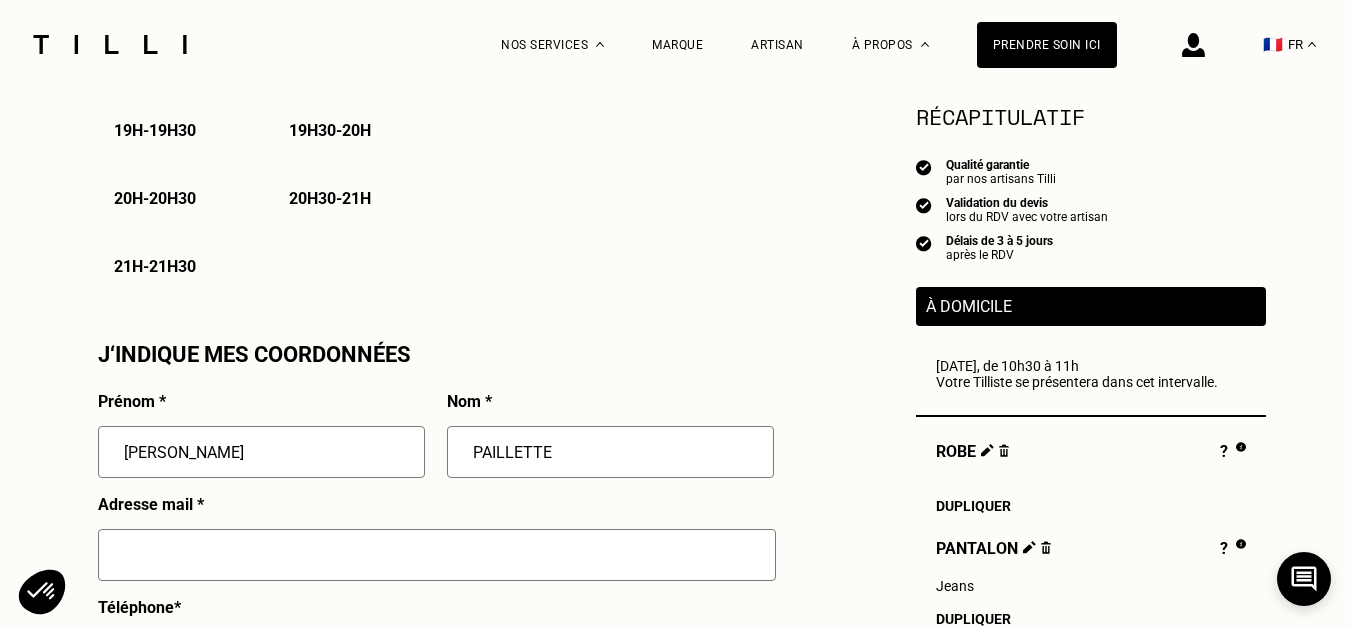 type on "[EMAIL_ADDRESS][DOMAIN_NAME]" 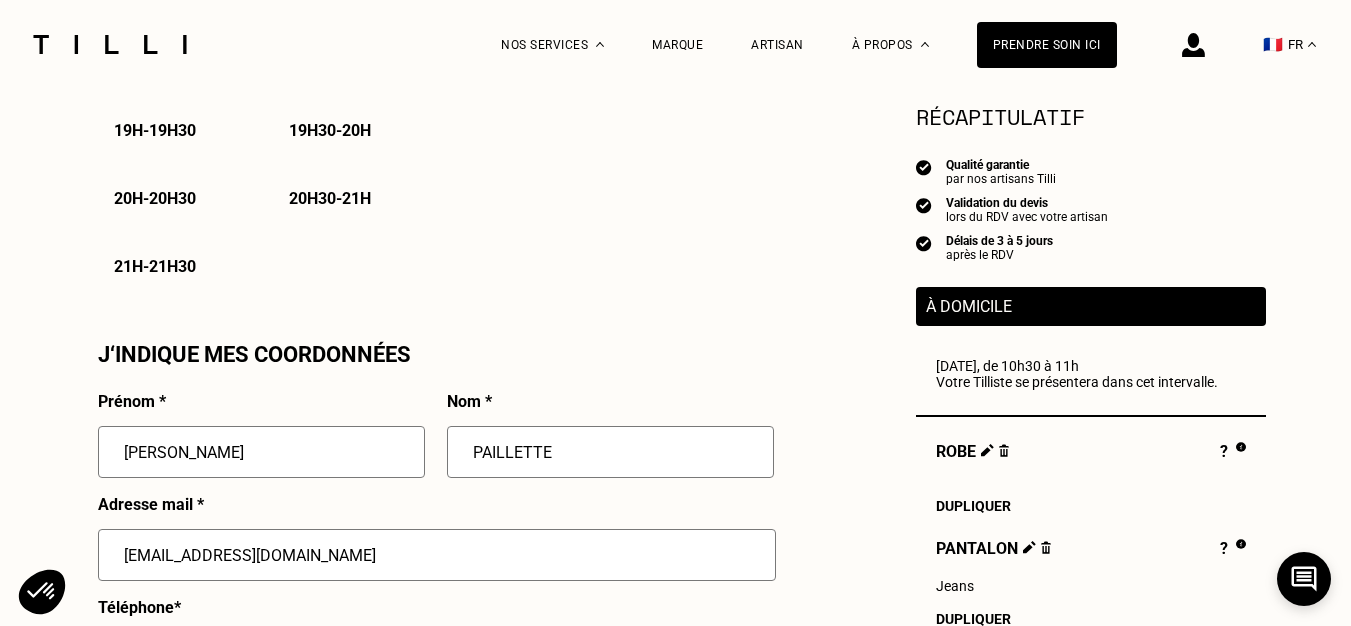 type on "06 90 46 28 70" 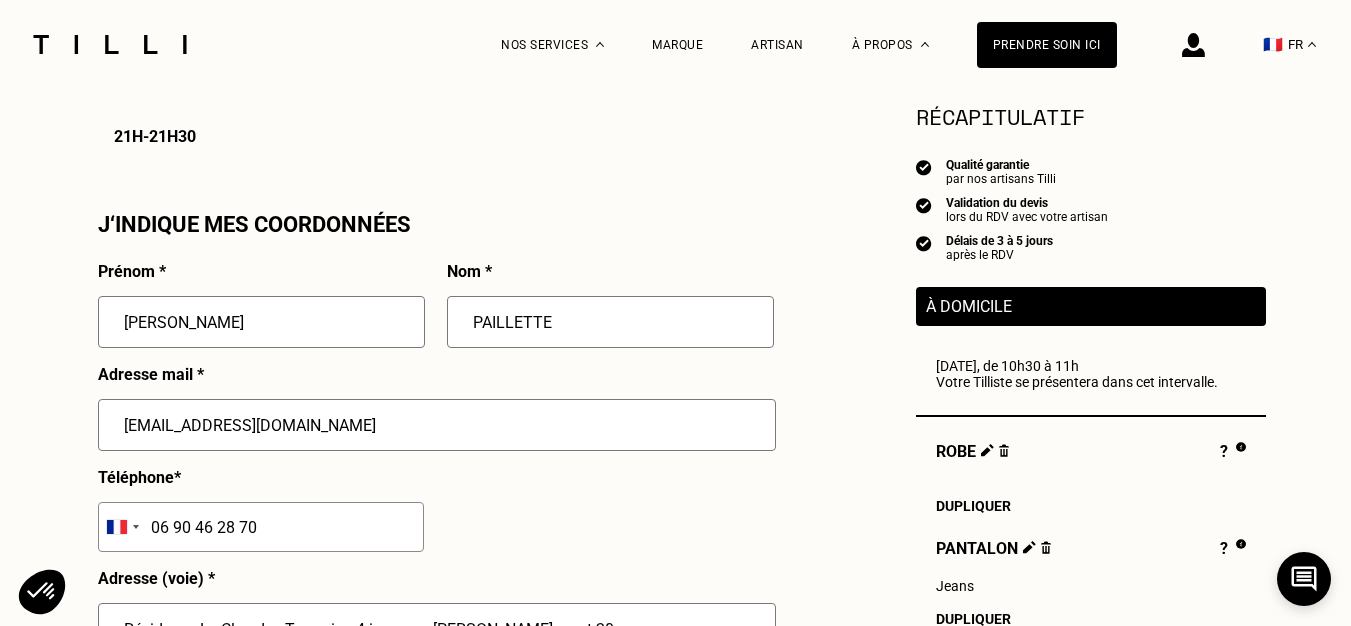 scroll, scrollTop: 1800, scrollLeft: 0, axis: vertical 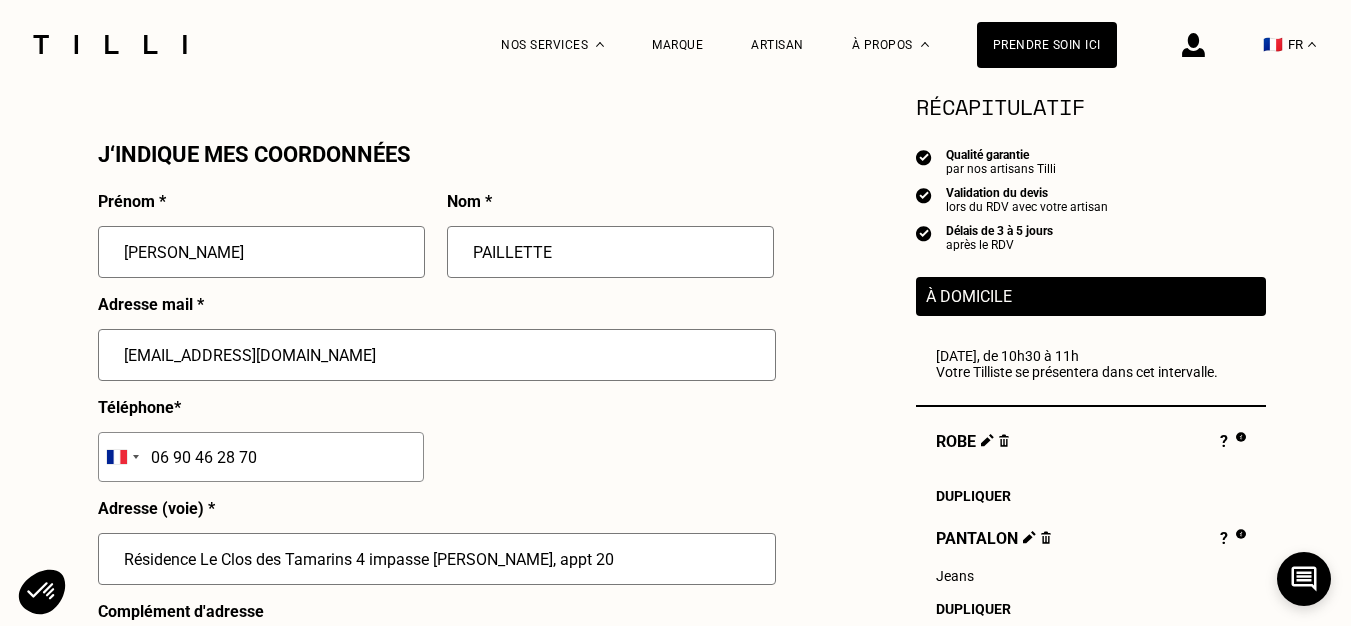 click on "06 90 46 28 70" at bounding box center [261, 457] 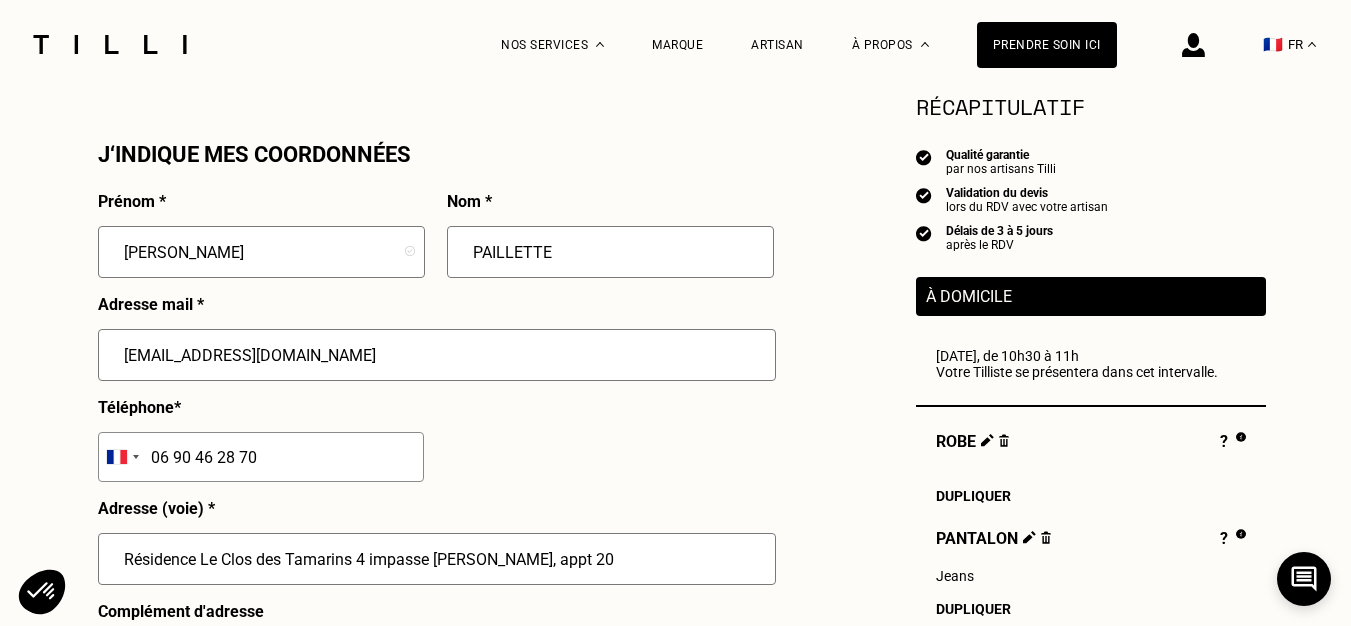 type on "06 90 46 28 70" 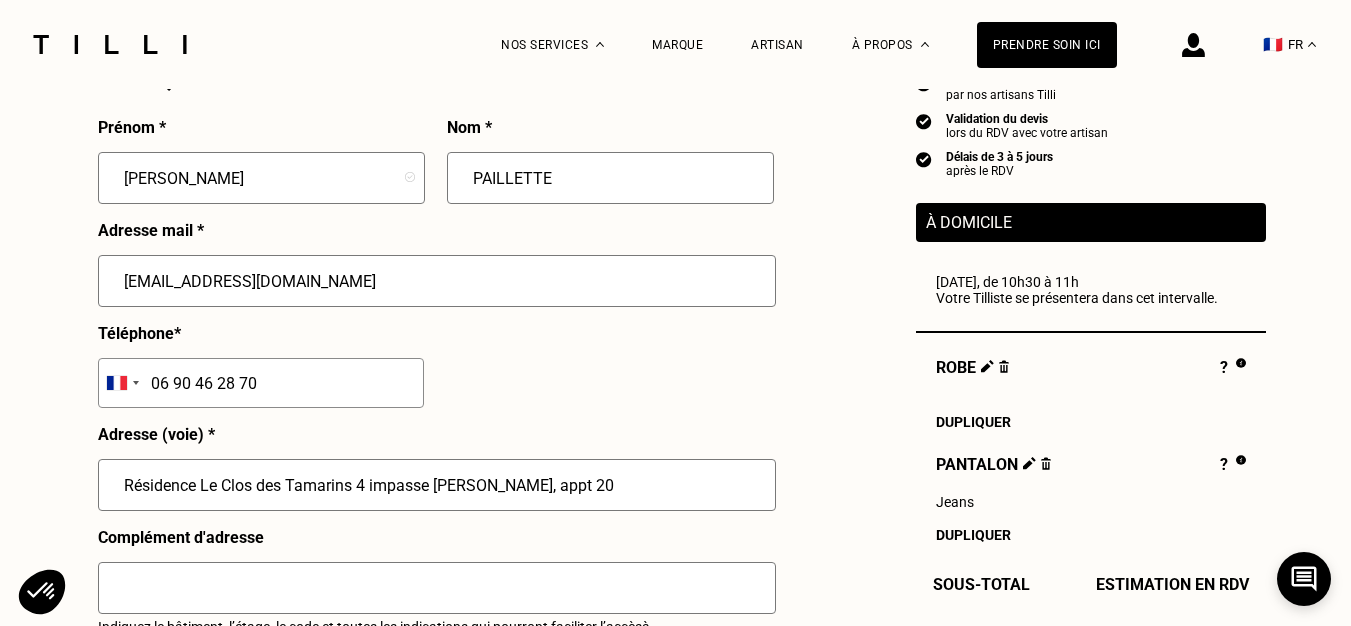 scroll, scrollTop: 1900, scrollLeft: 0, axis: vertical 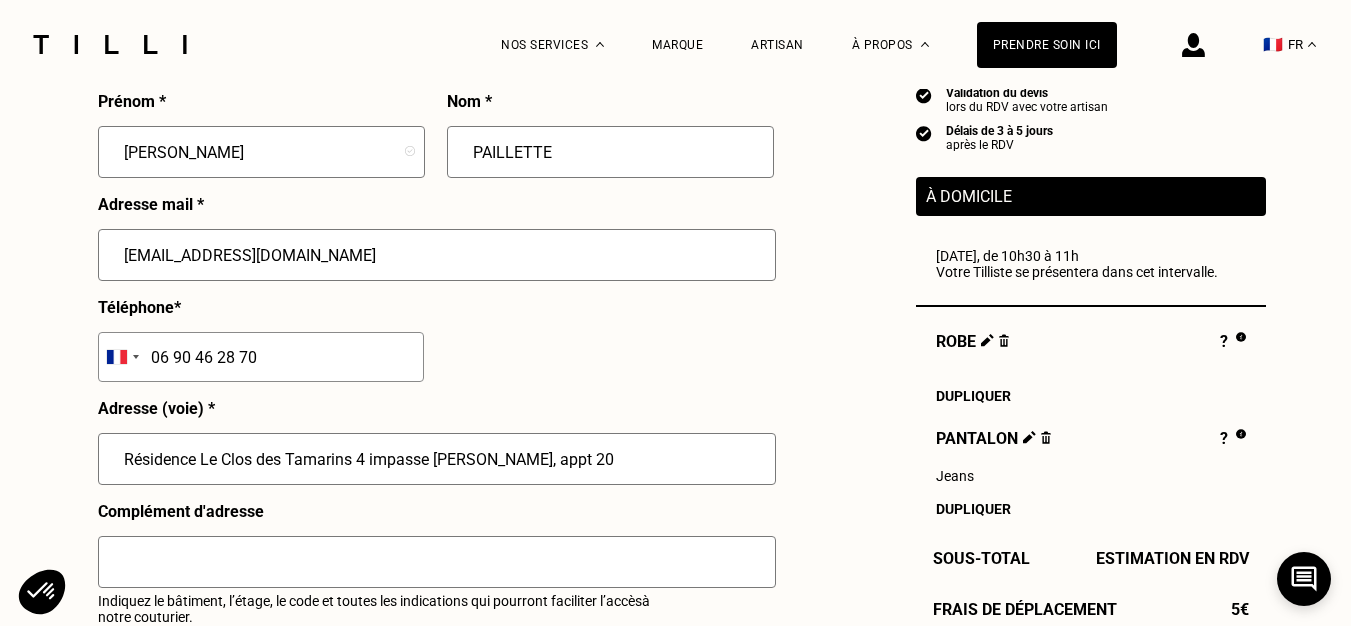 drag, startPoint x: 644, startPoint y: 469, endPoint x: 210, endPoint y: 439, distance: 435.03564 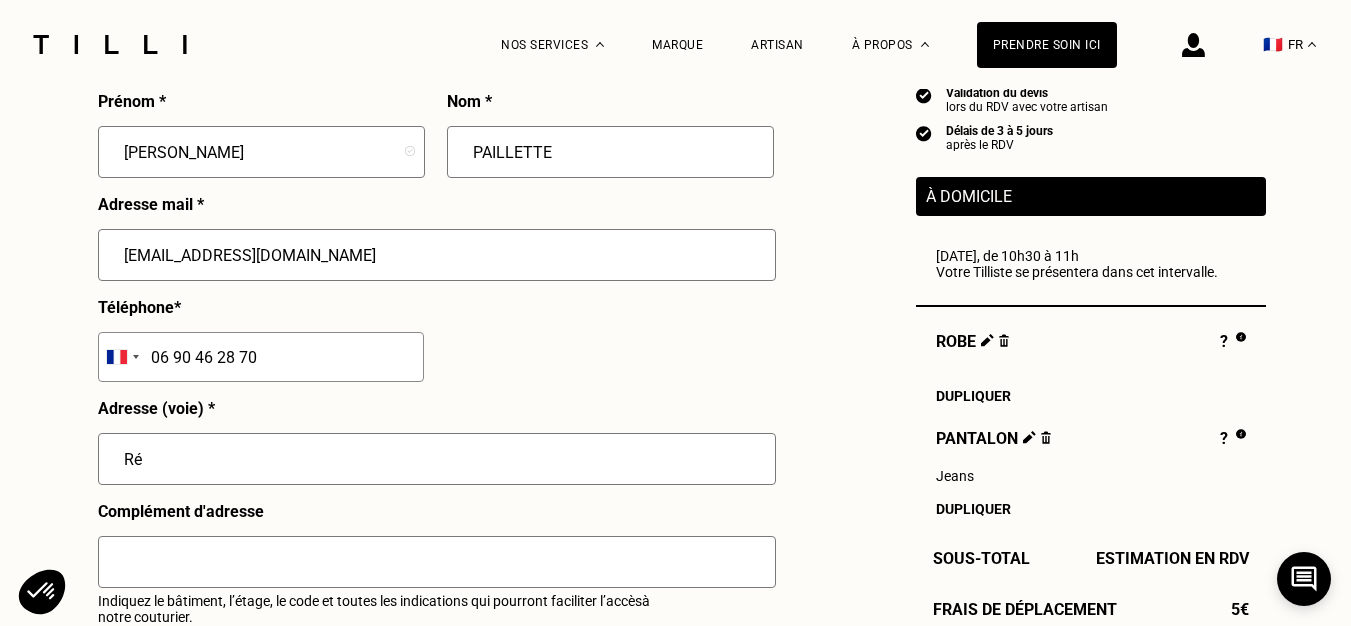type on "R" 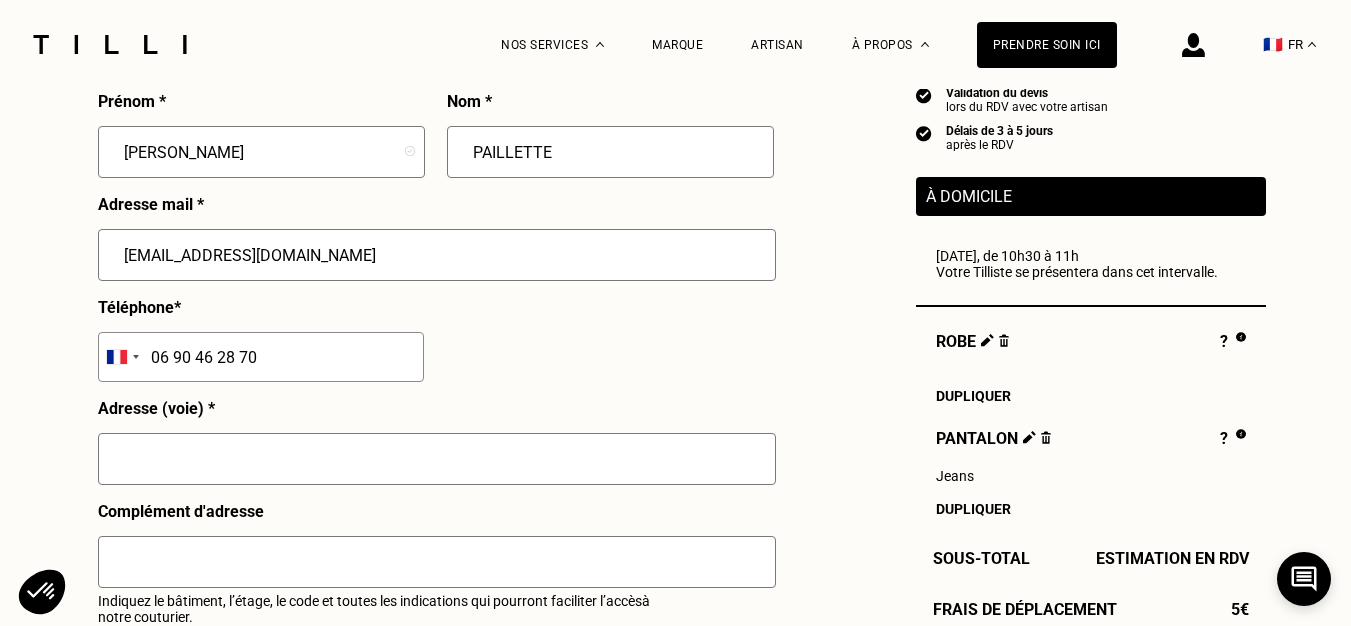 click at bounding box center [437, 459] 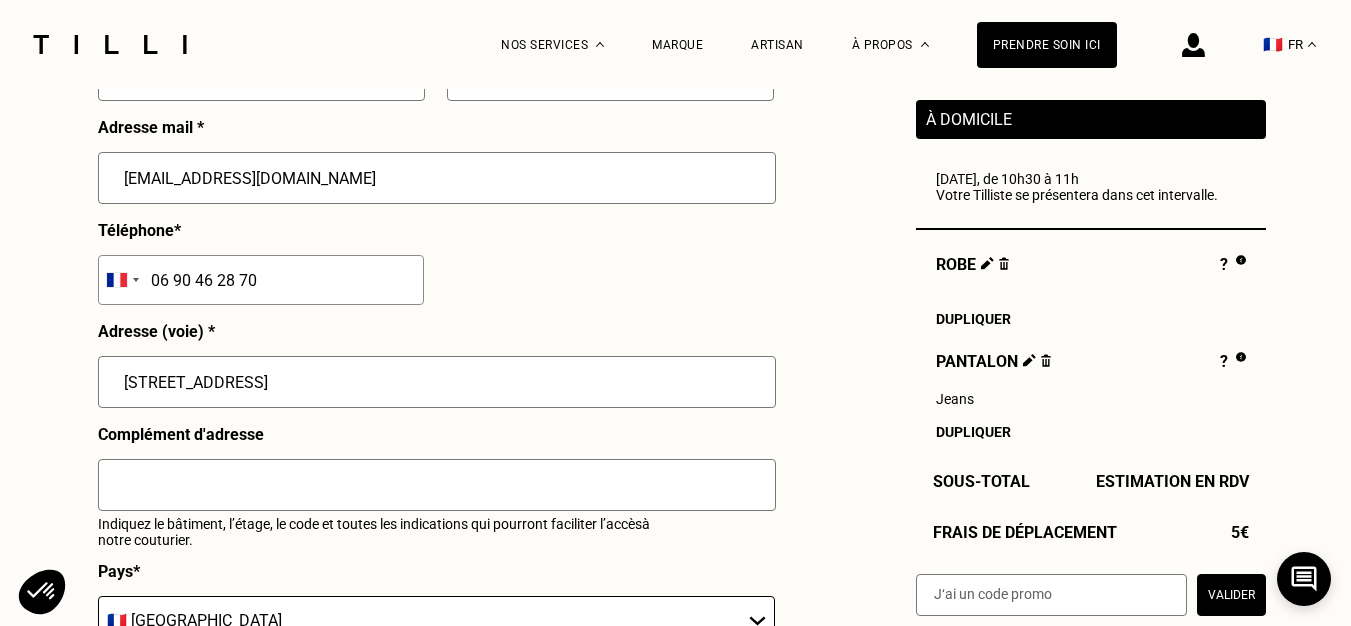 scroll, scrollTop: 2000, scrollLeft: 0, axis: vertical 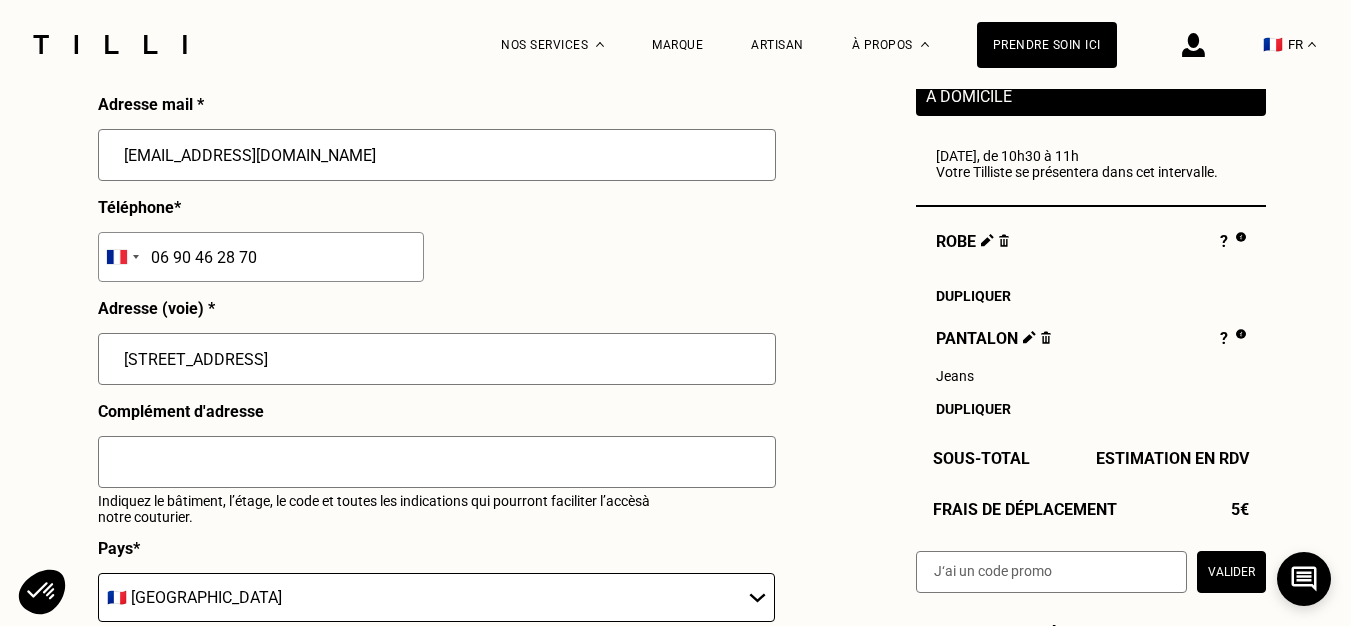 type on "[STREET_ADDRESS]" 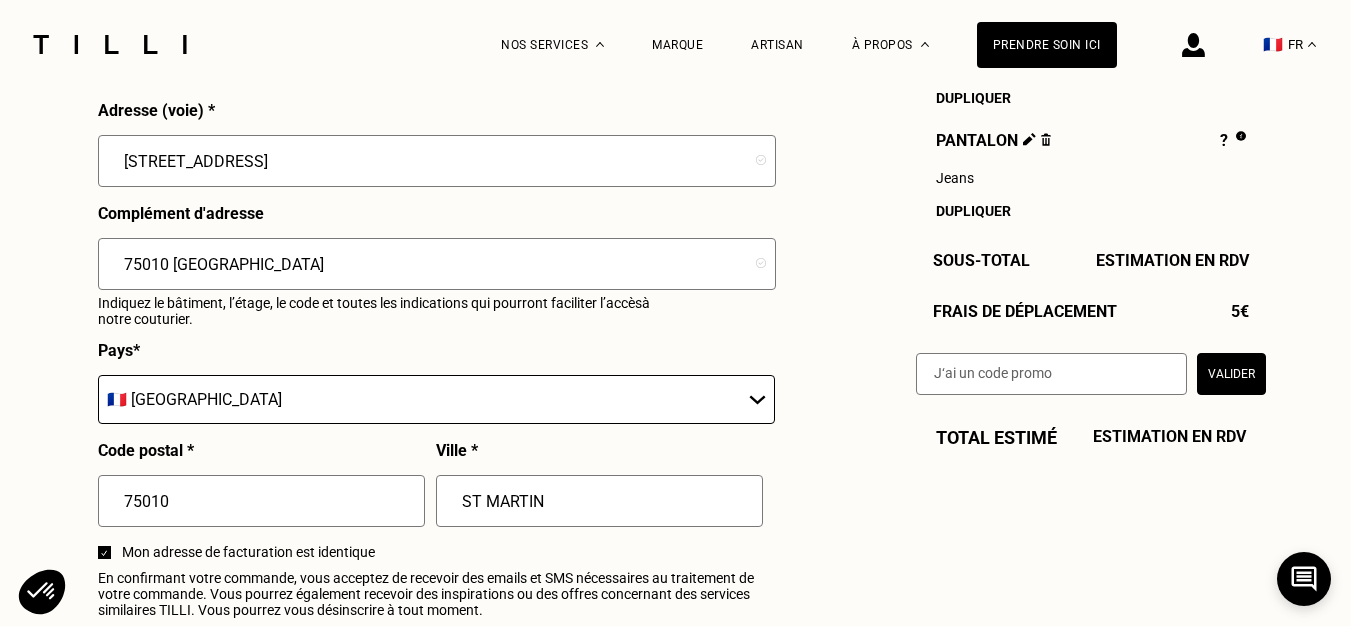scroll, scrollTop: 2200, scrollLeft: 0, axis: vertical 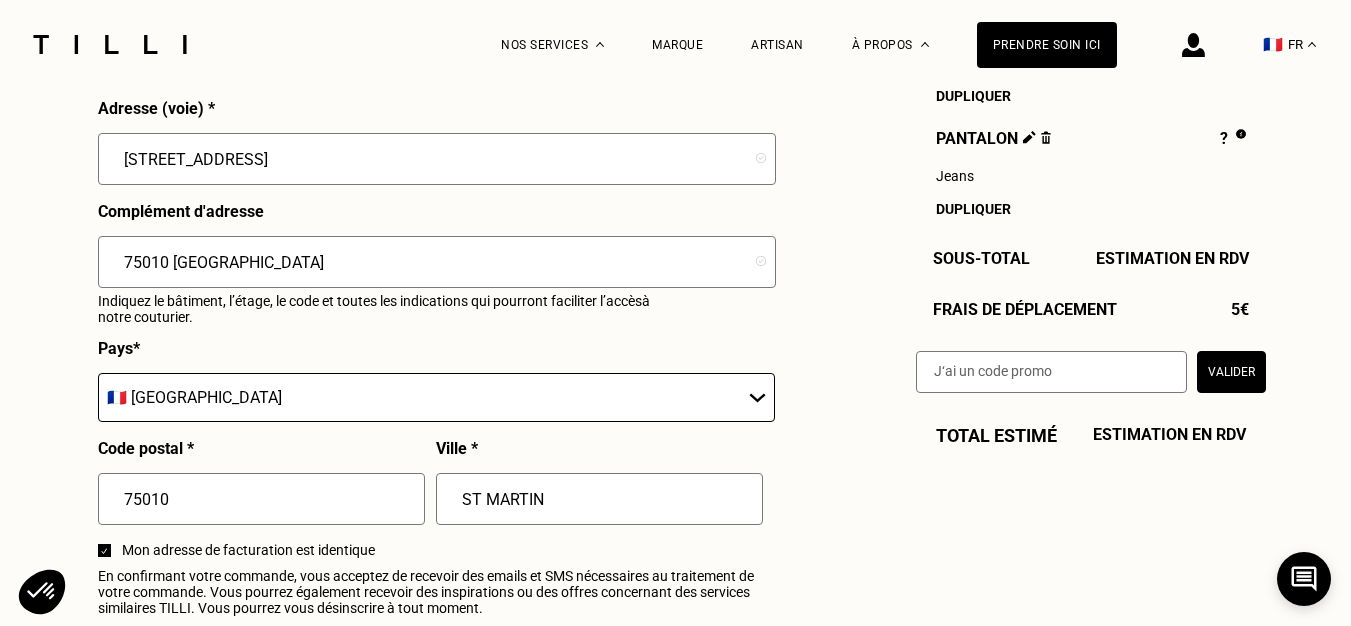 type on "75010 [GEOGRAPHIC_DATA]" 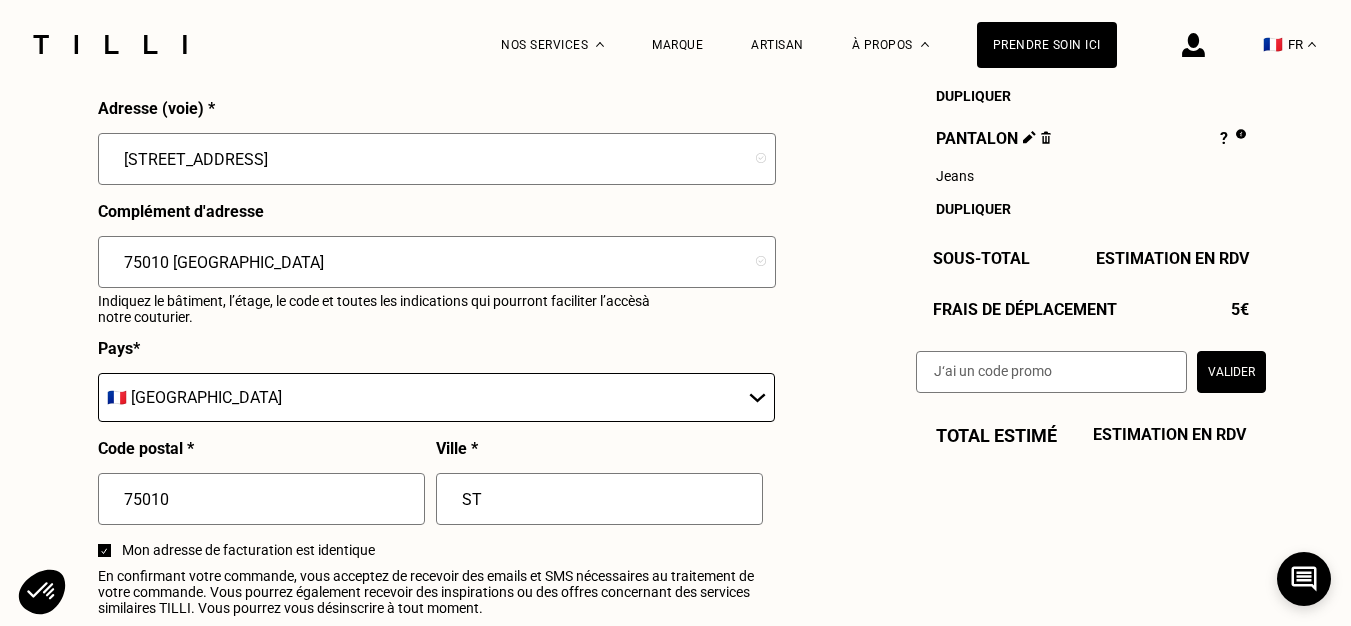 type on "S" 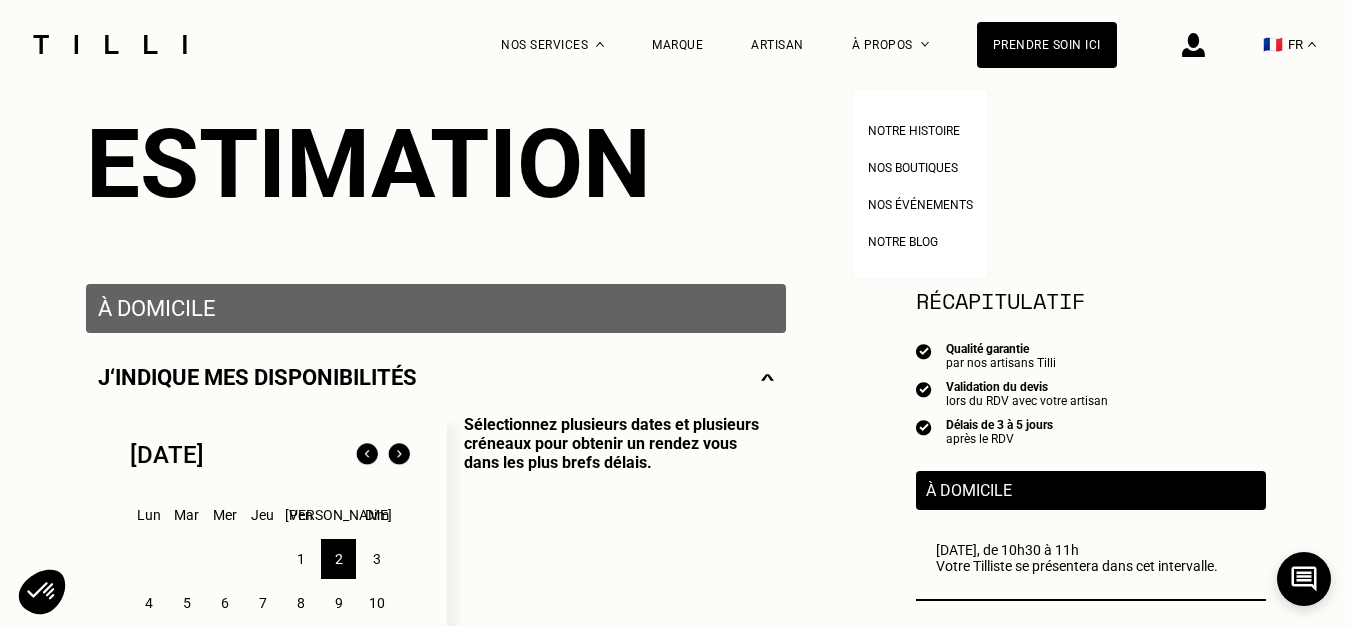 scroll, scrollTop: 0, scrollLeft: 0, axis: both 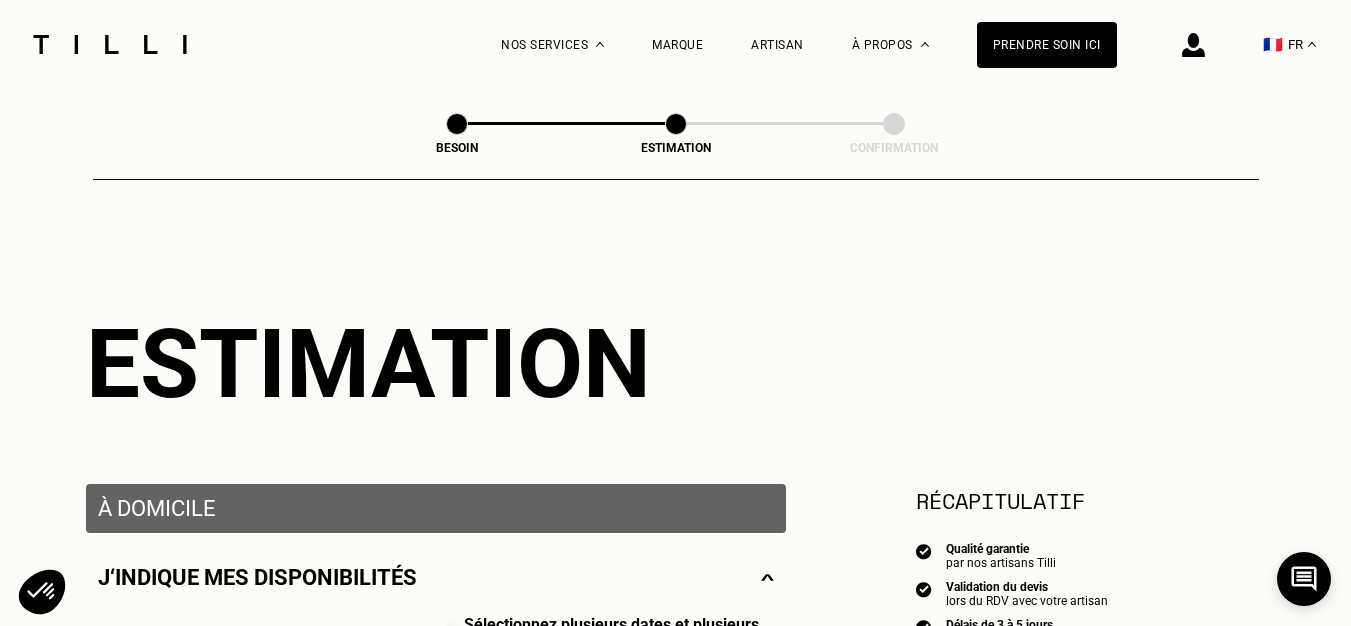 type on "[GEOGRAPHIC_DATA]" 